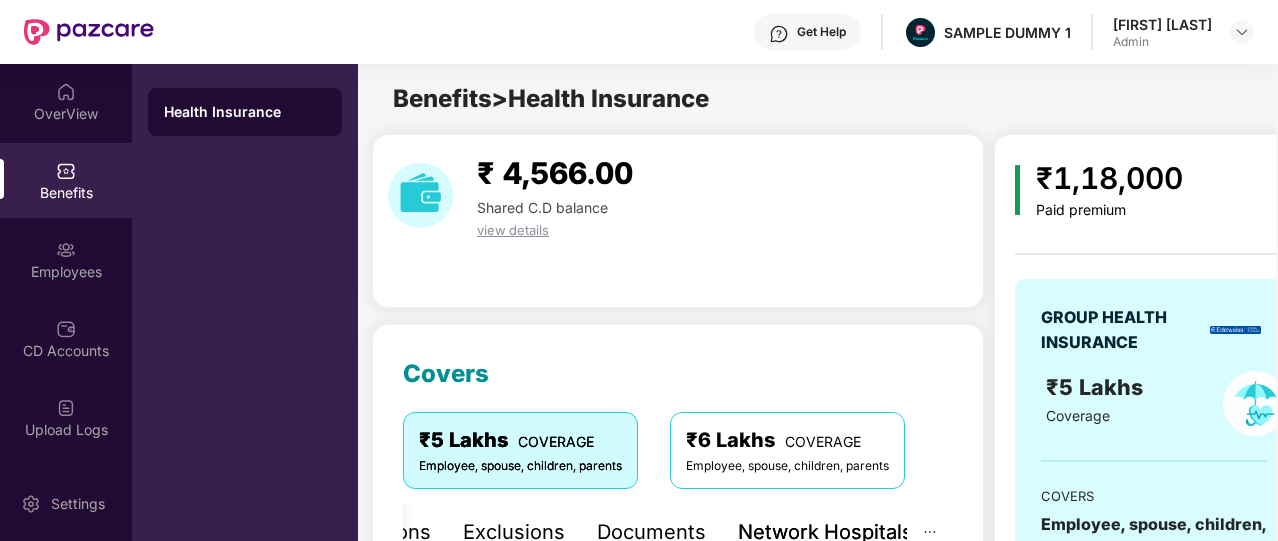 scroll, scrollTop: 0, scrollLeft: 0, axis: both 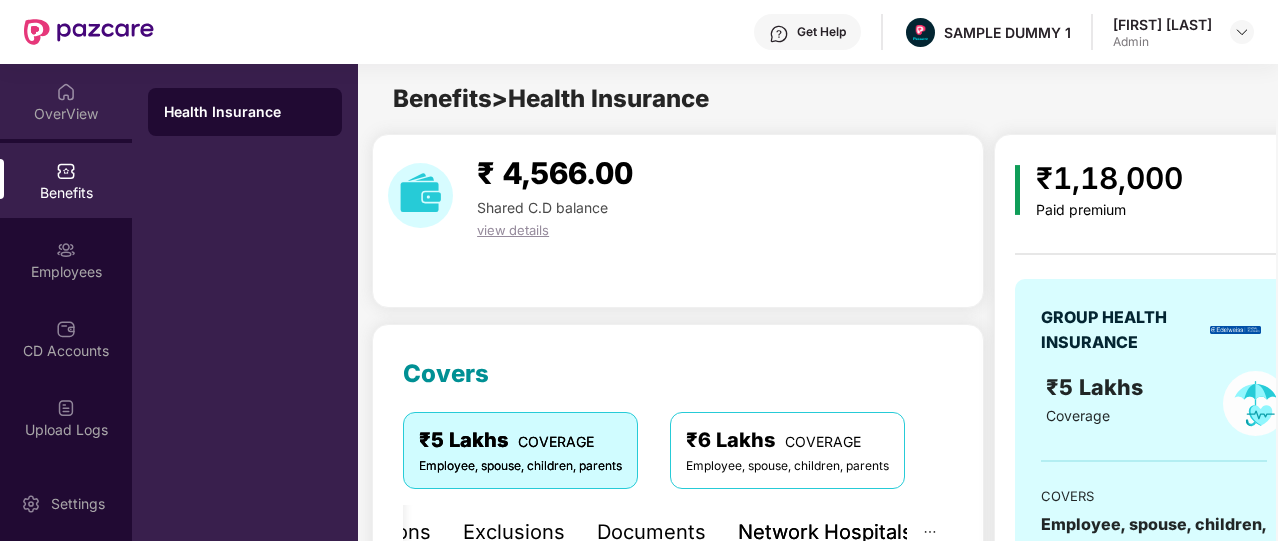 click at bounding box center (66, 92) 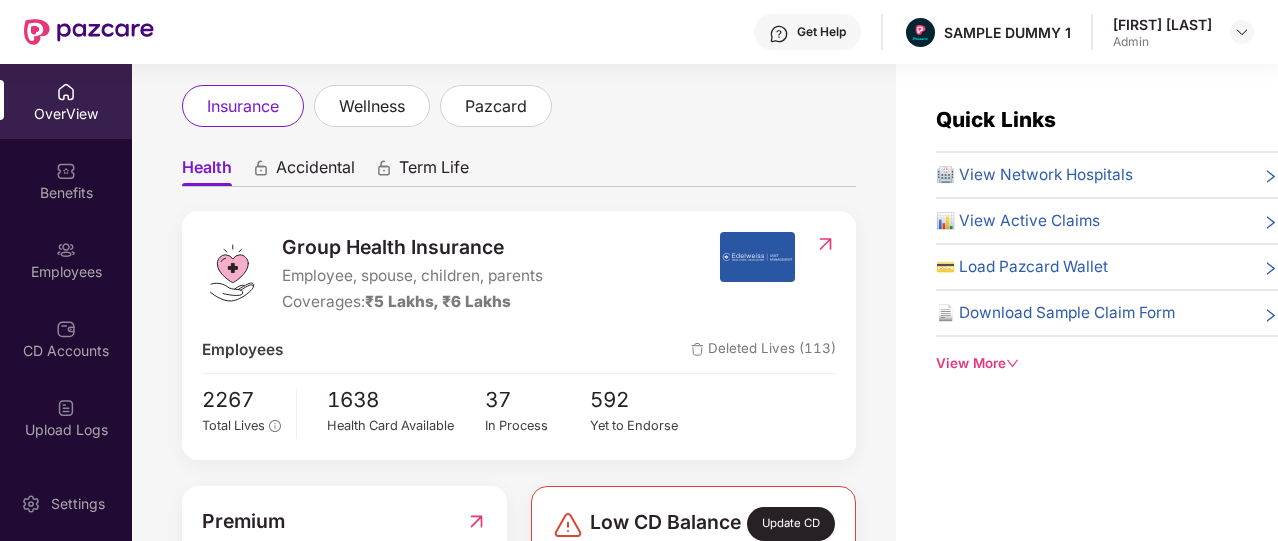 scroll, scrollTop: 186, scrollLeft: 0, axis: vertical 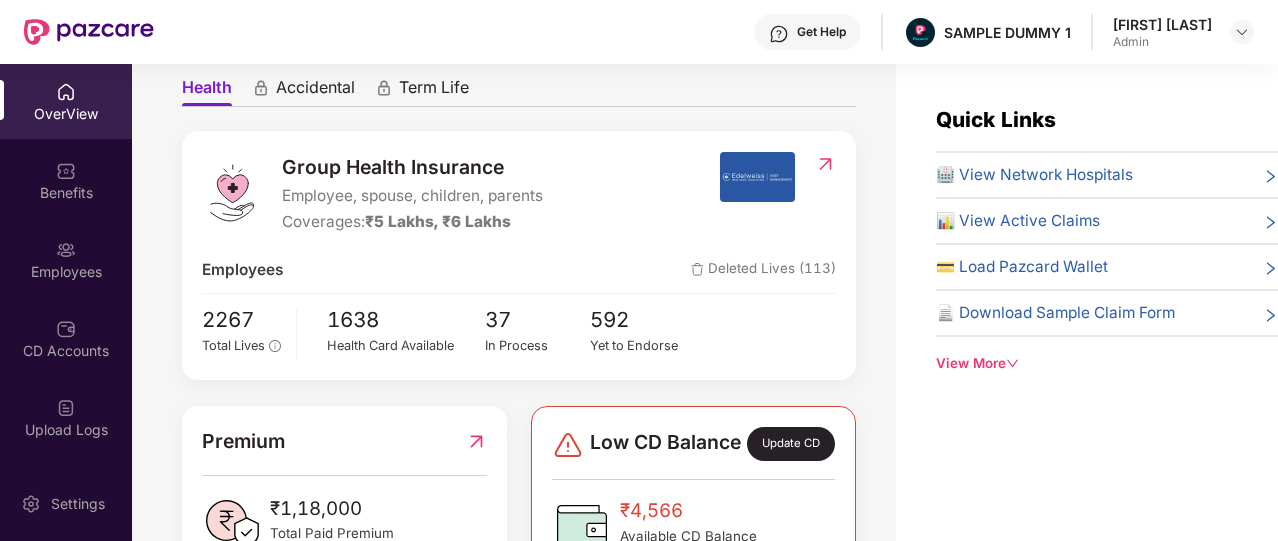 click on "Group Health Insurance" at bounding box center [412, 167] 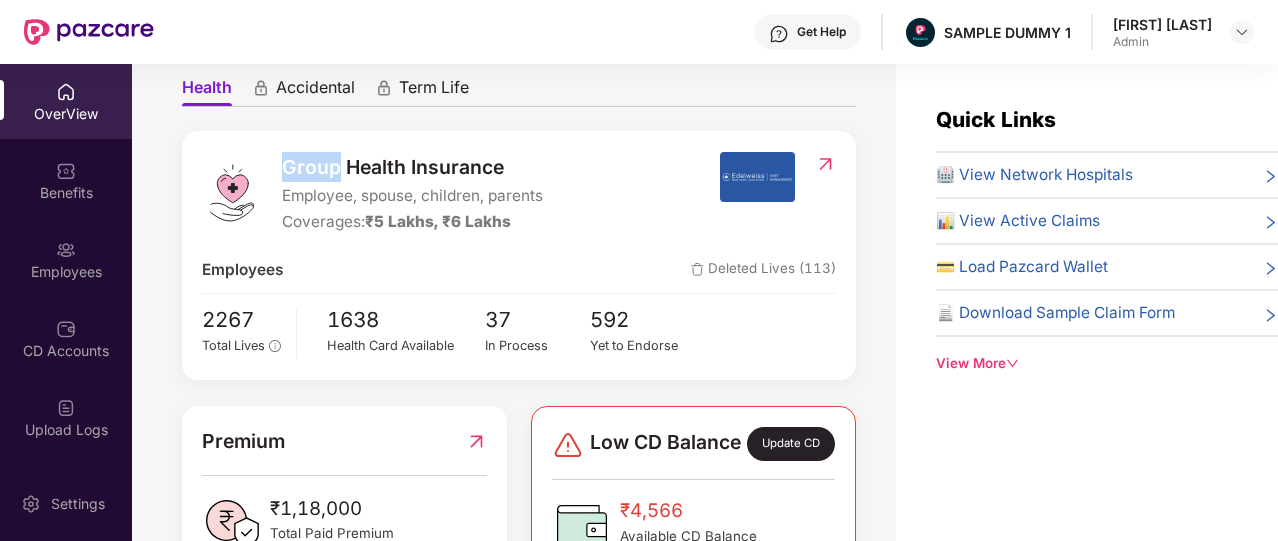 click on "Group Health Insurance" at bounding box center (412, 167) 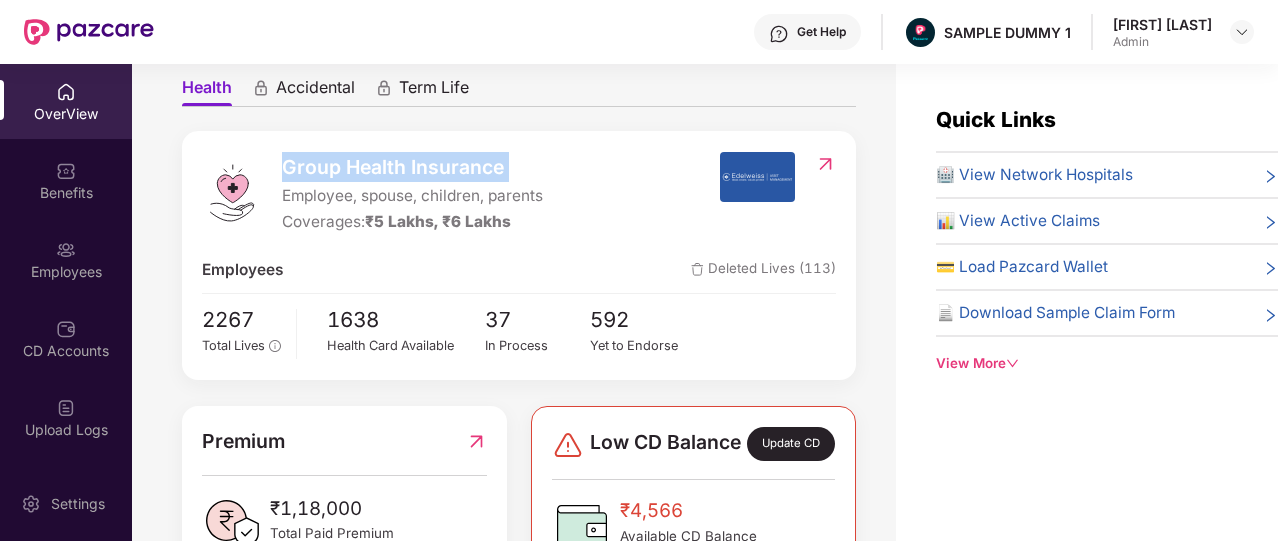 click on "Group Health Insurance" at bounding box center [412, 167] 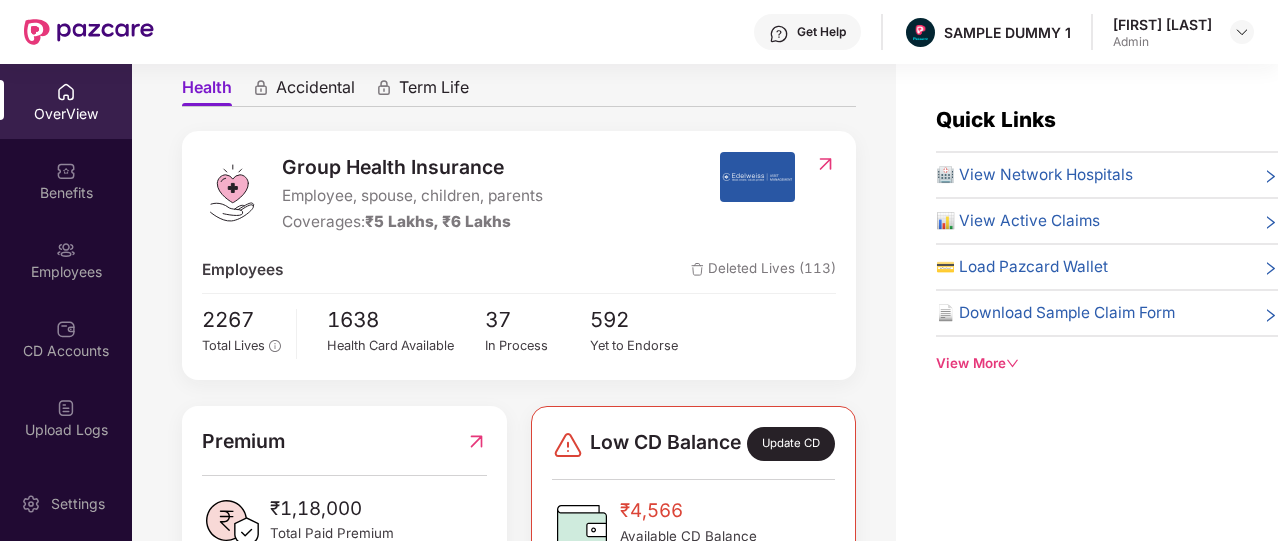 click on "Accidental" at bounding box center (315, 91) 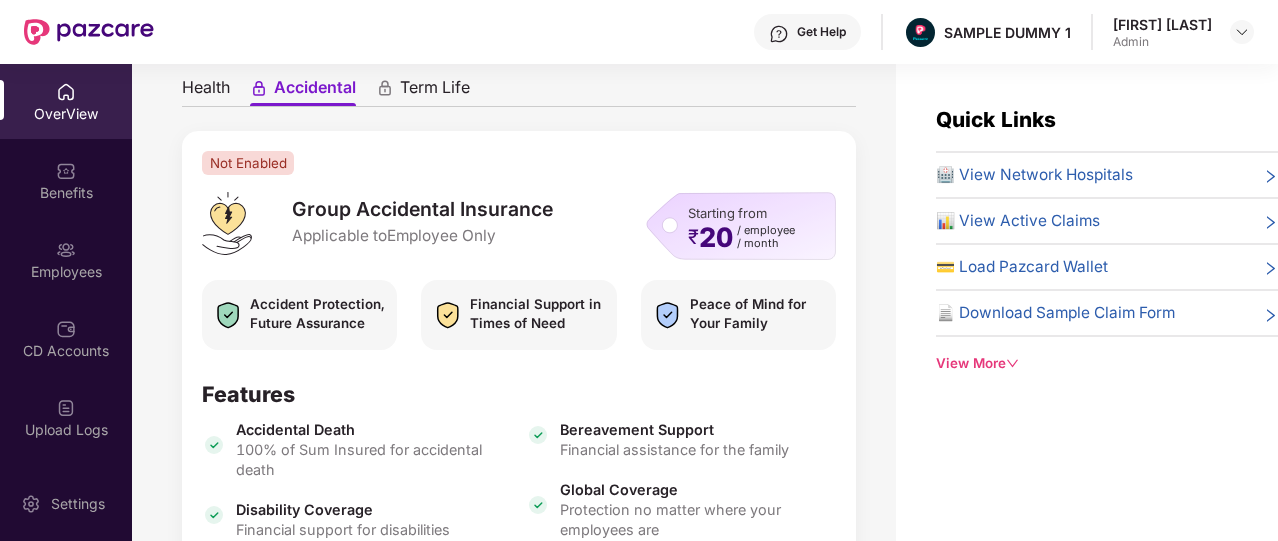 click on "Term Life" at bounding box center [435, 91] 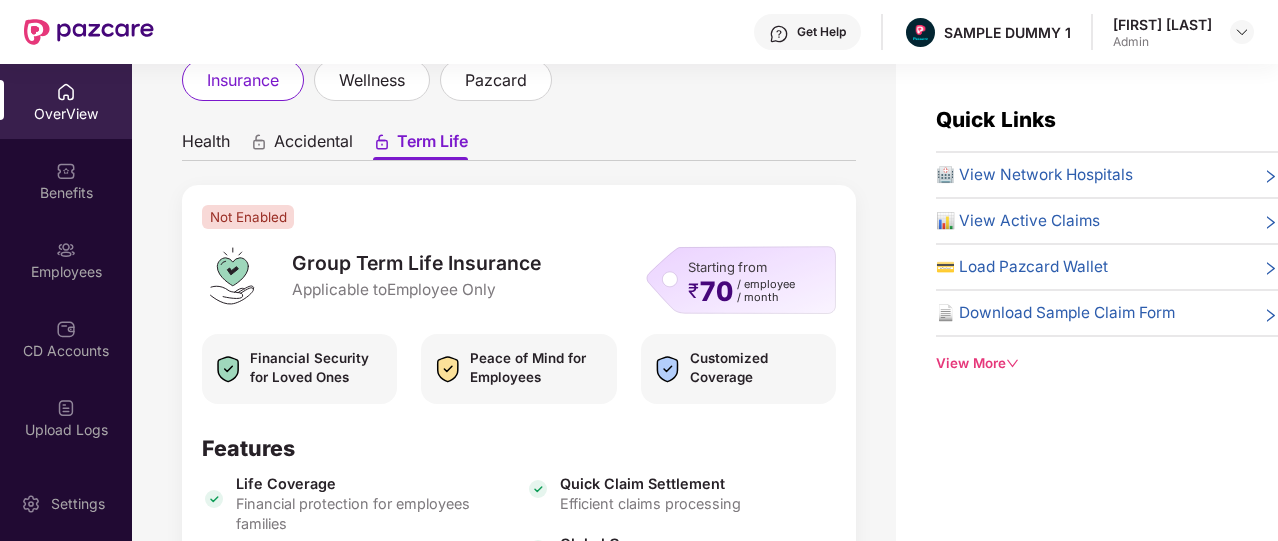 click on "Health" at bounding box center (206, 145) 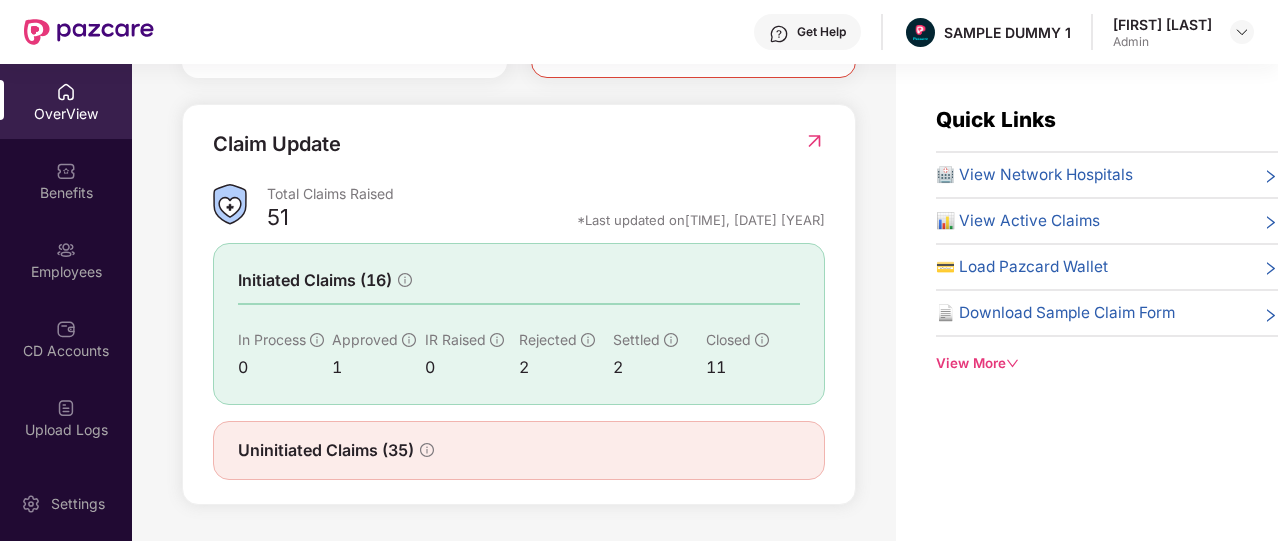 scroll, scrollTop: 699, scrollLeft: 0, axis: vertical 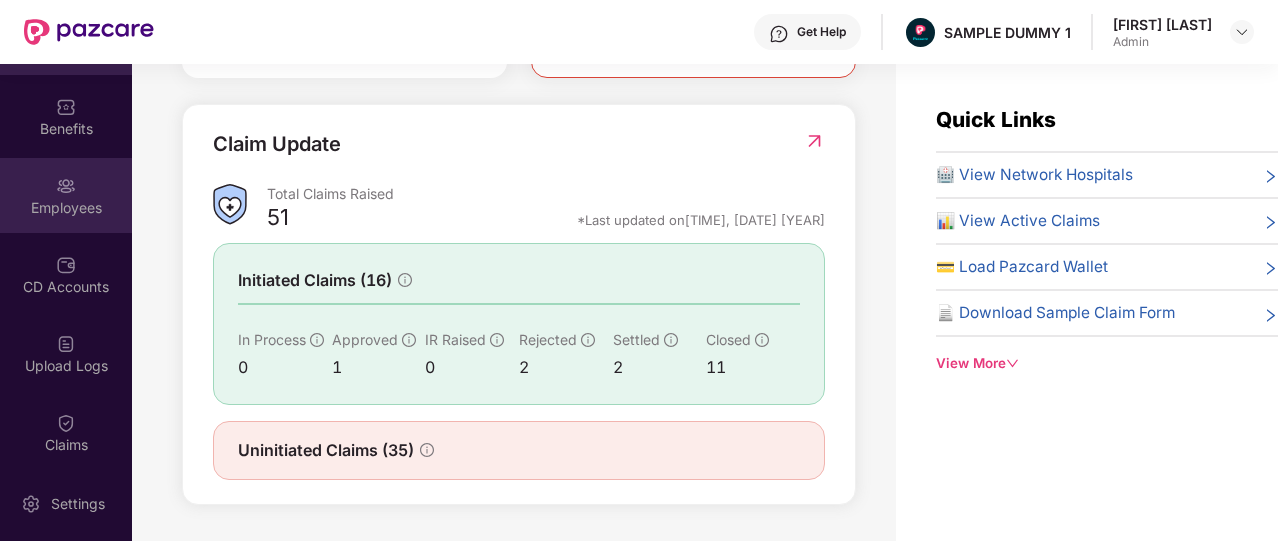 click on "Employees" at bounding box center [66, 208] 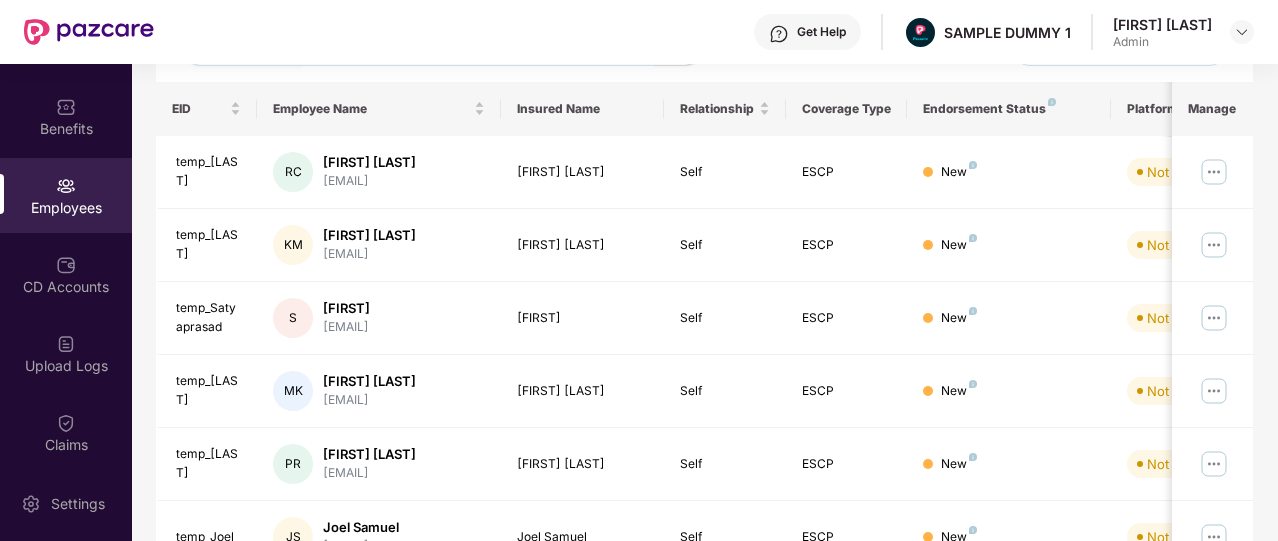 scroll, scrollTop: 319, scrollLeft: 0, axis: vertical 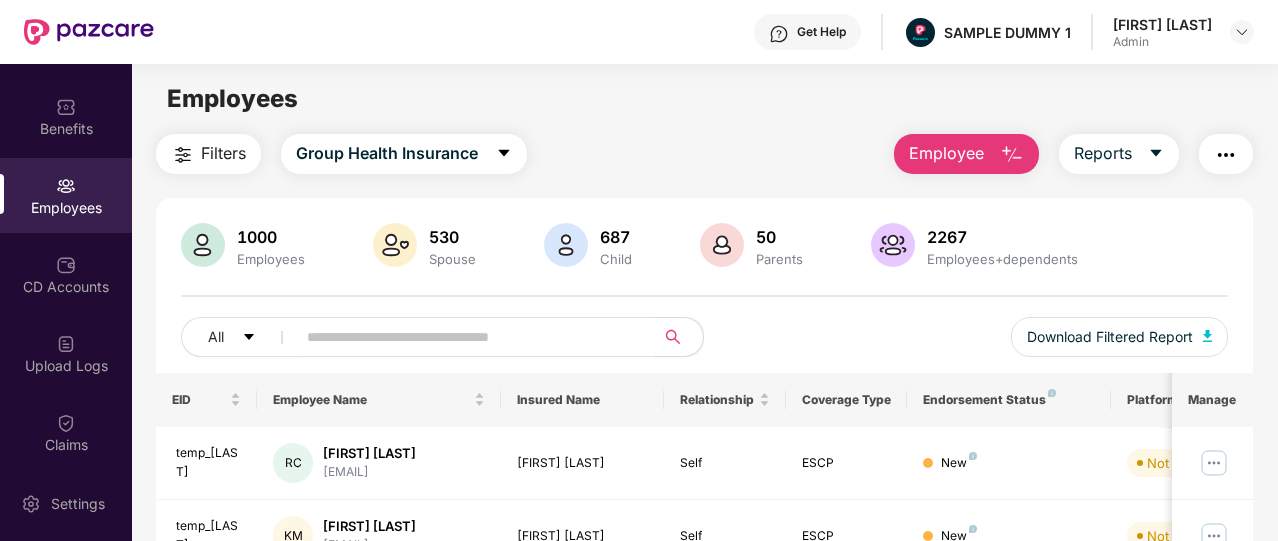 click on "Employee" at bounding box center (946, 153) 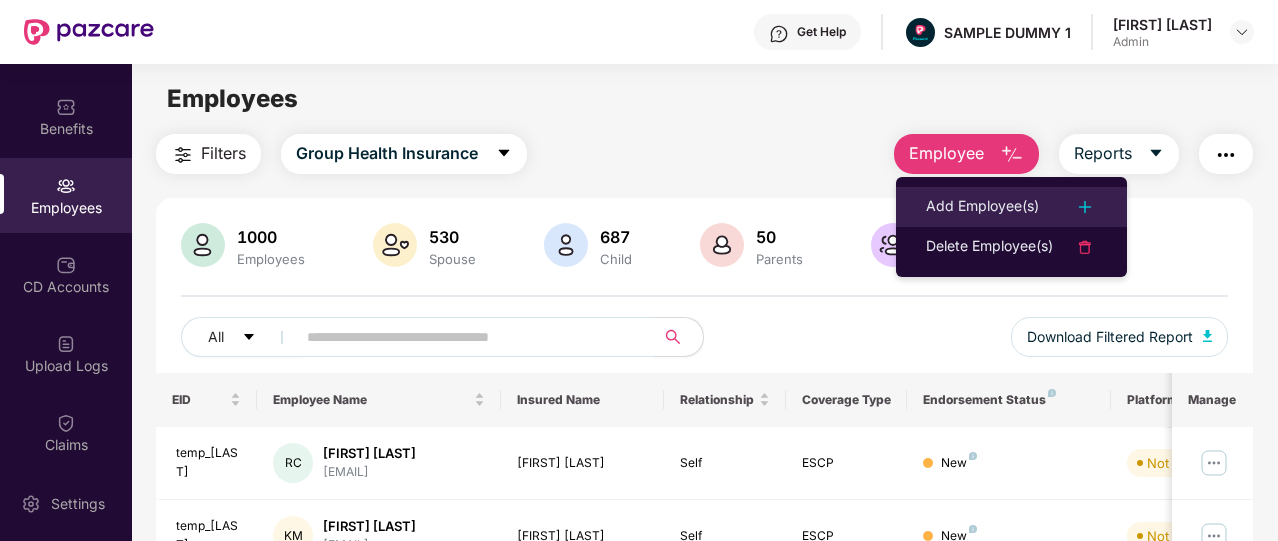 click on "Add Employee(s)" at bounding box center (1011, 207) 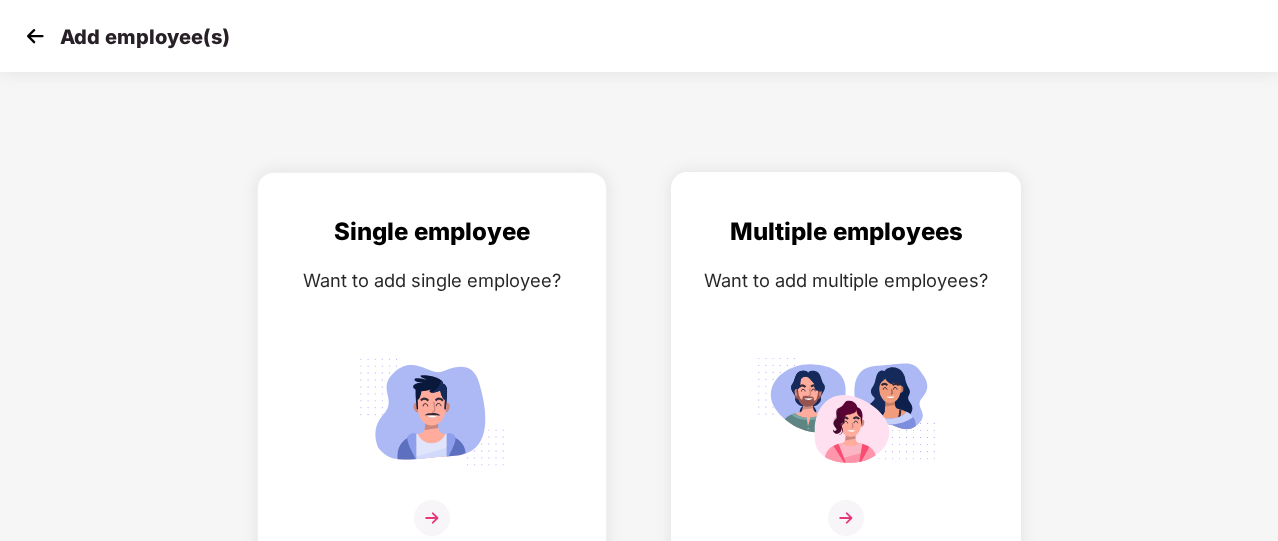 scroll, scrollTop: 24, scrollLeft: 0, axis: vertical 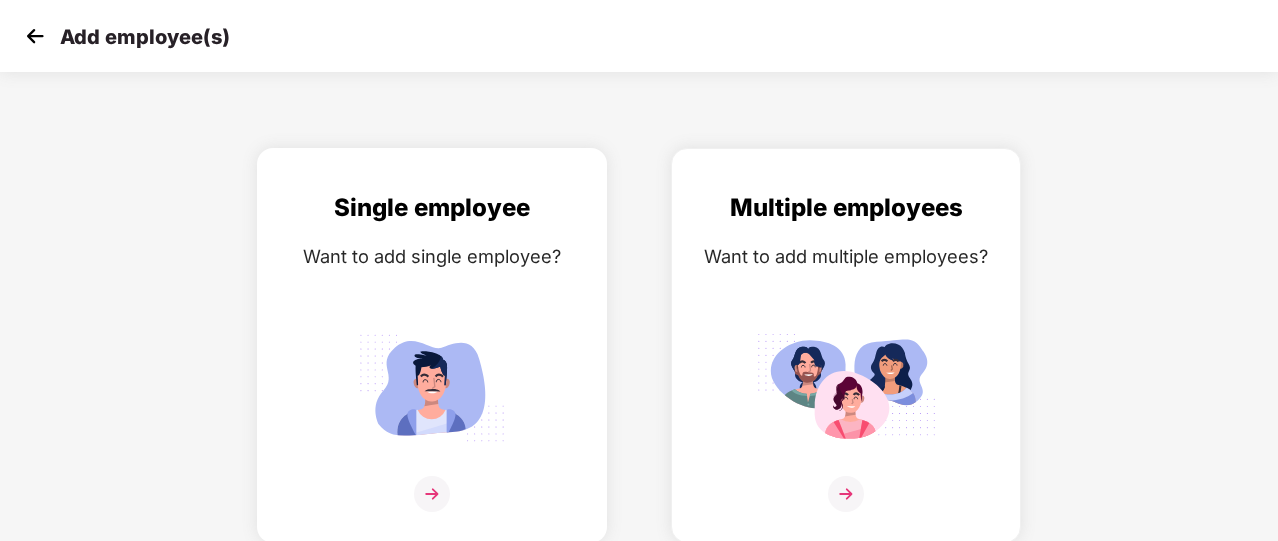 click on "Single employee Want to add single employee?" at bounding box center [432, 363] 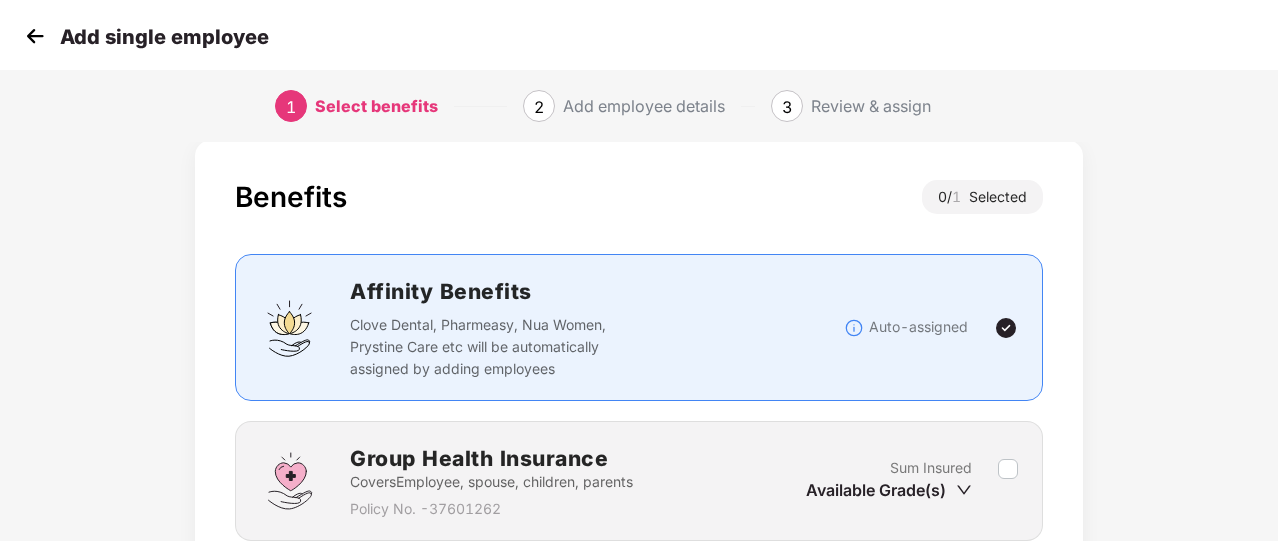 scroll, scrollTop: 196, scrollLeft: 0, axis: vertical 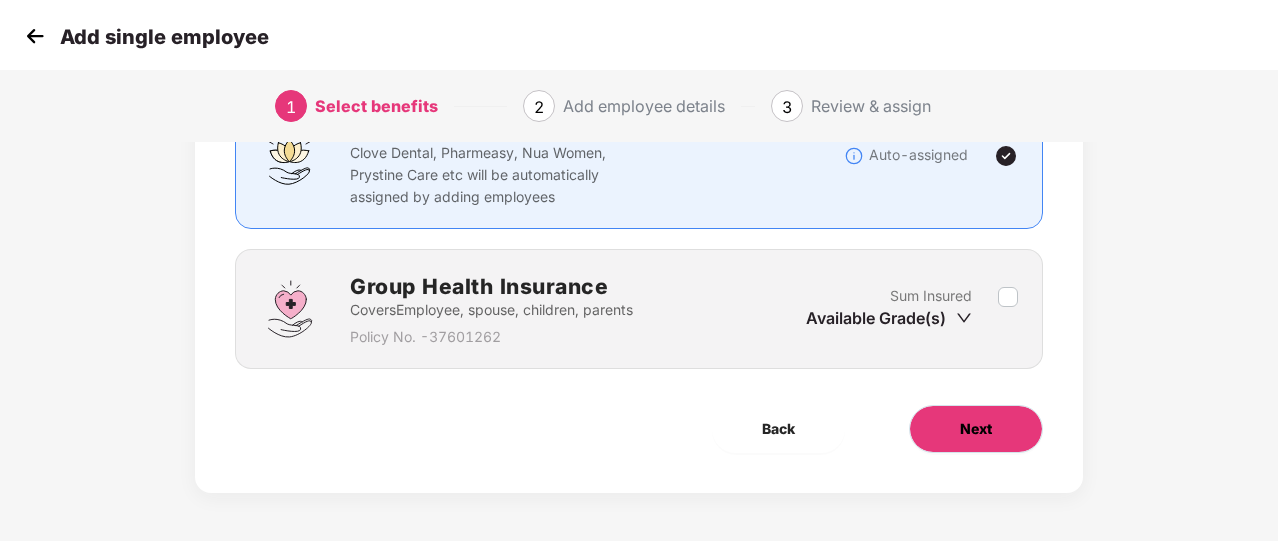 click on "Next" at bounding box center [976, 429] 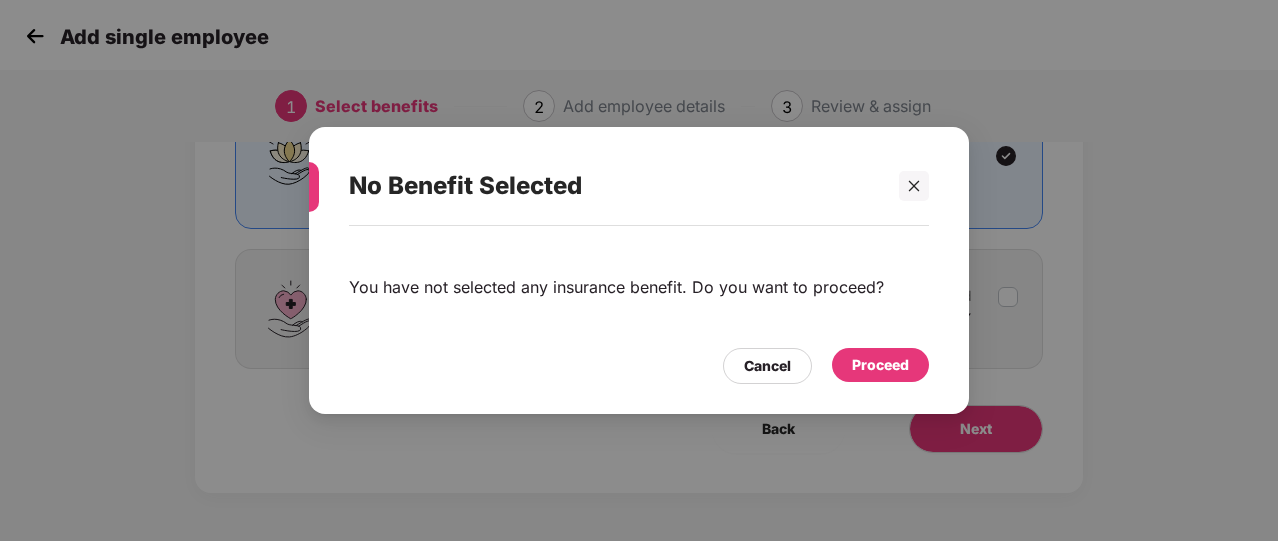 click on "Proceed" at bounding box center (880, 365) 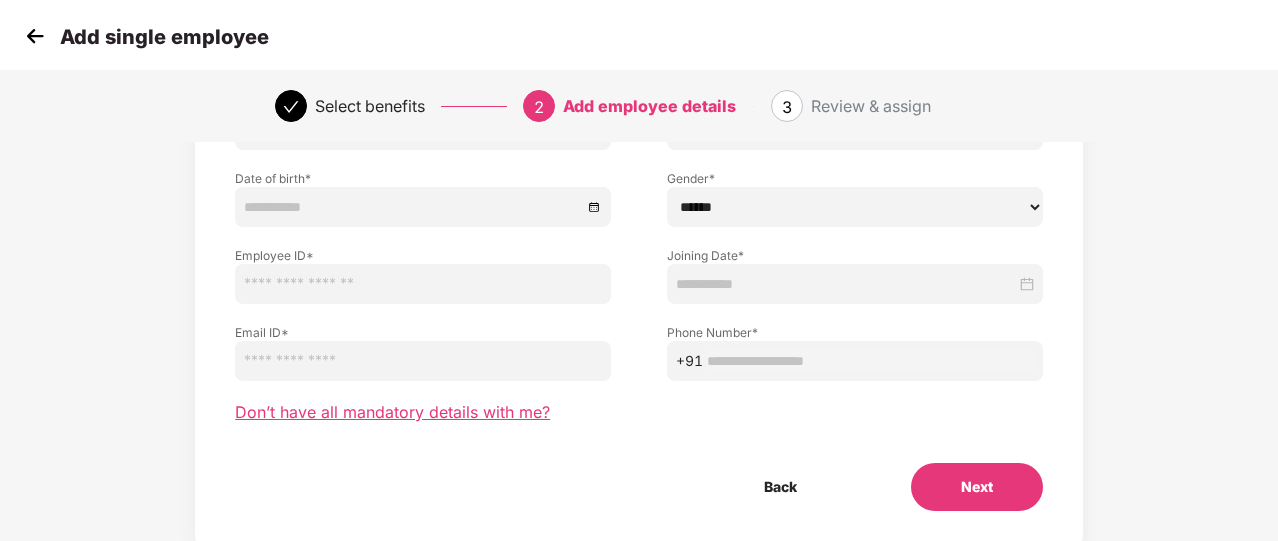 scroll, scrollTop: 247, scrollLeft: 0, axis: vertical 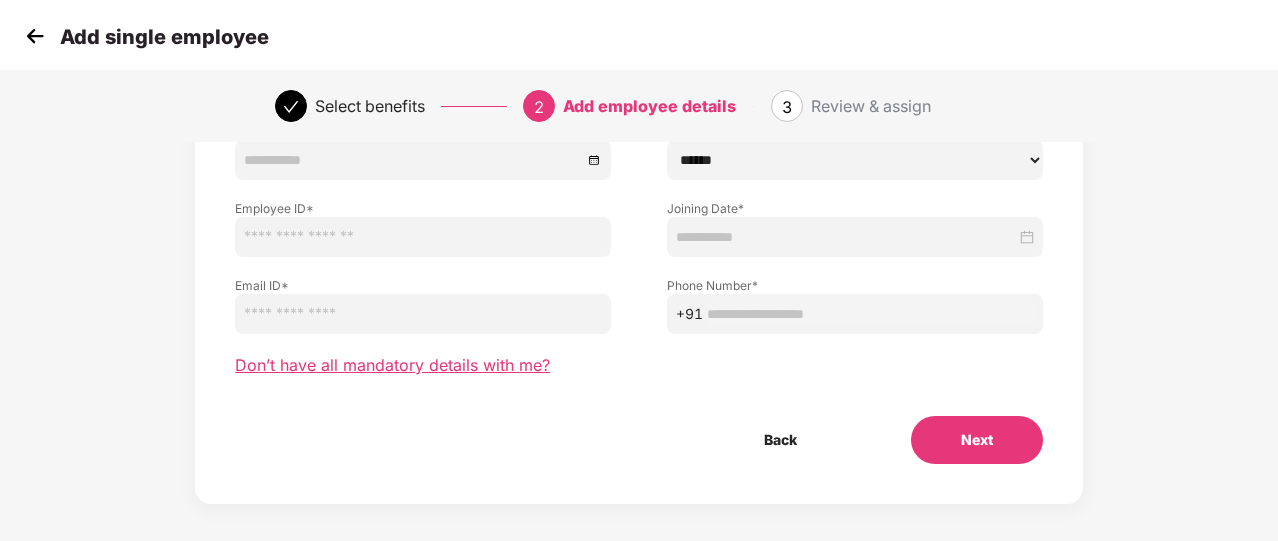 click on "Don’t have all mandatory details with me?" at bounding box center [392, 365] 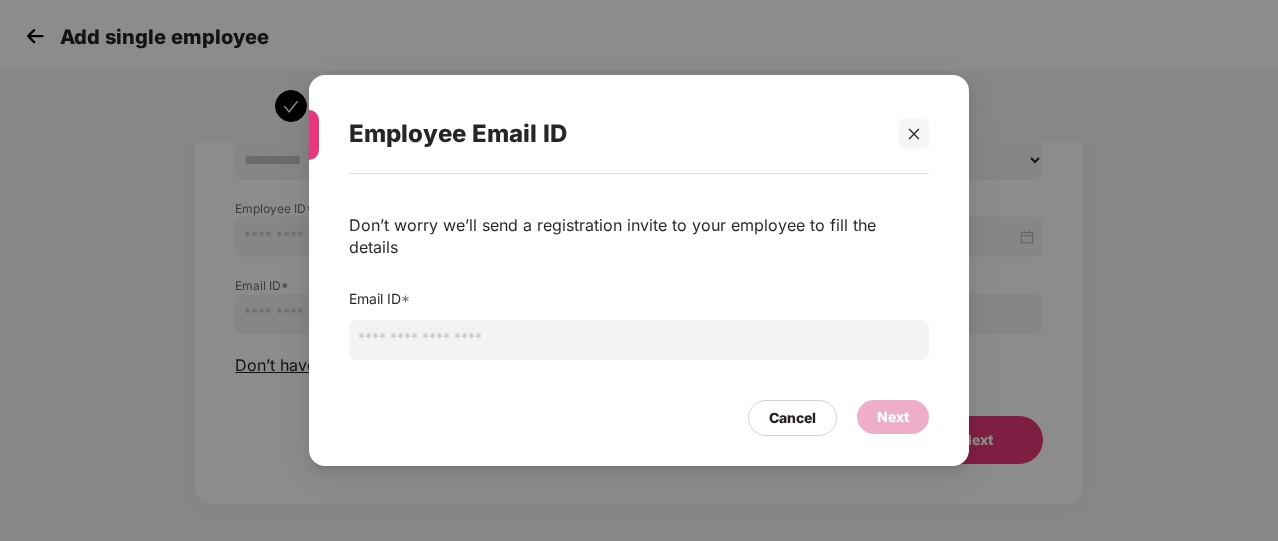 click at bounding box center (639, 340) 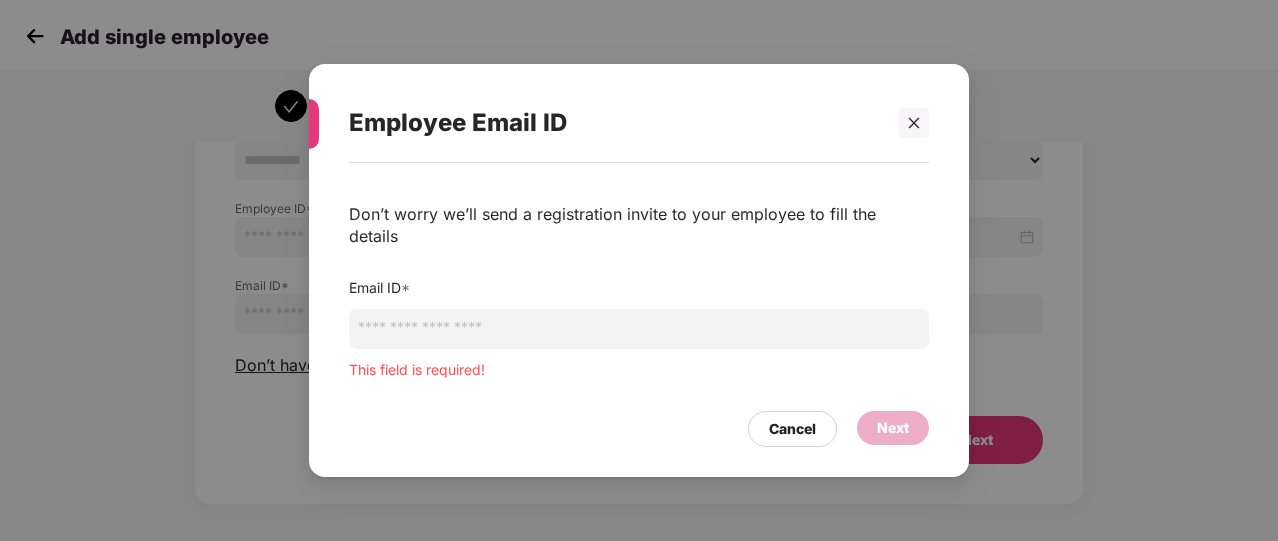 click on "Cancel Next" at bounding box center (639, 424) 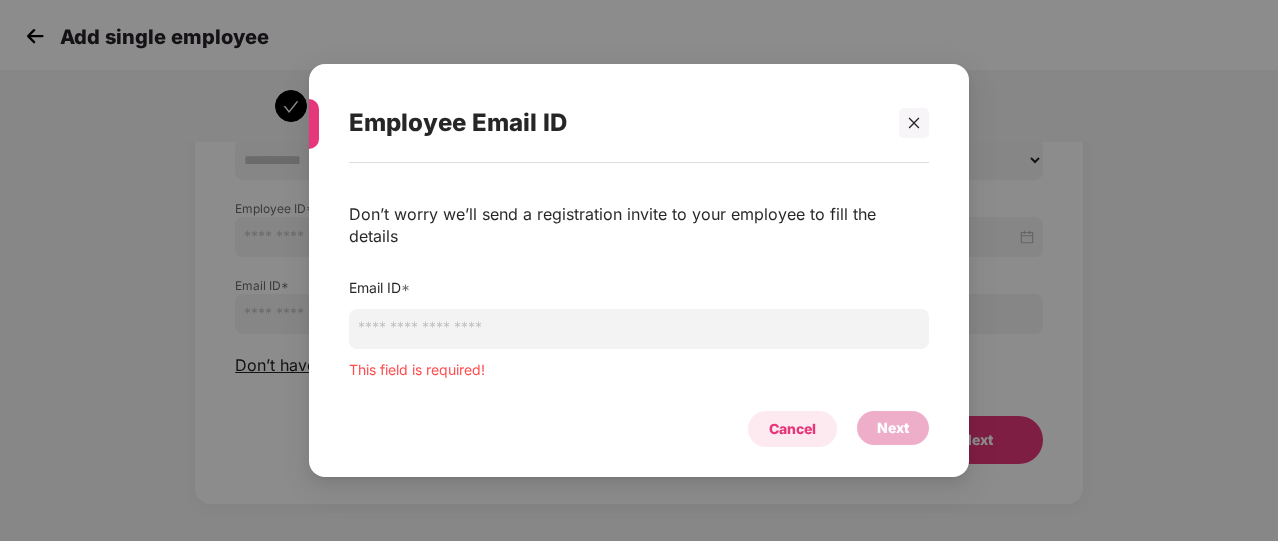 click on "Cancel" at bounding box center (792, 429) 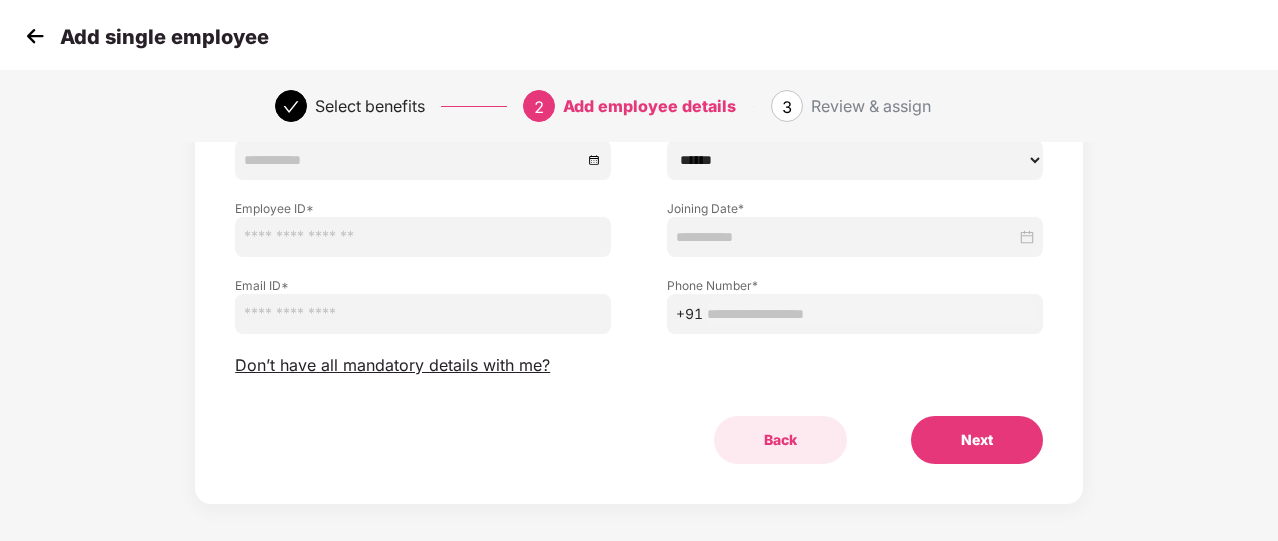 click on "Back" at bounding box center [780, 440] 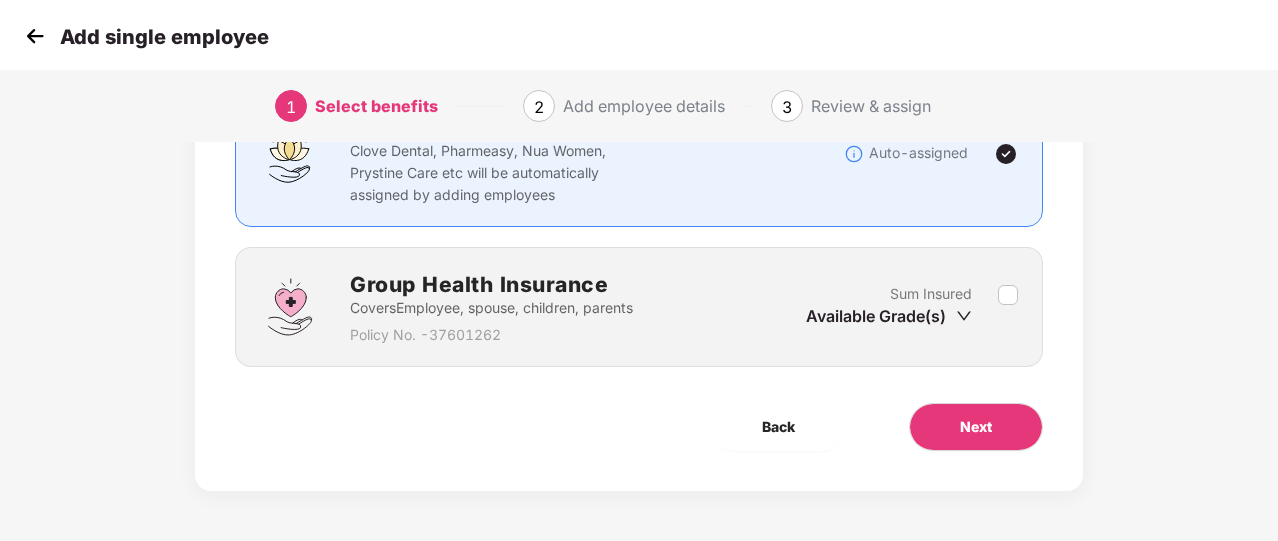 scroll, scrollTop: 196, scrollLeft: 0, axis: vertical 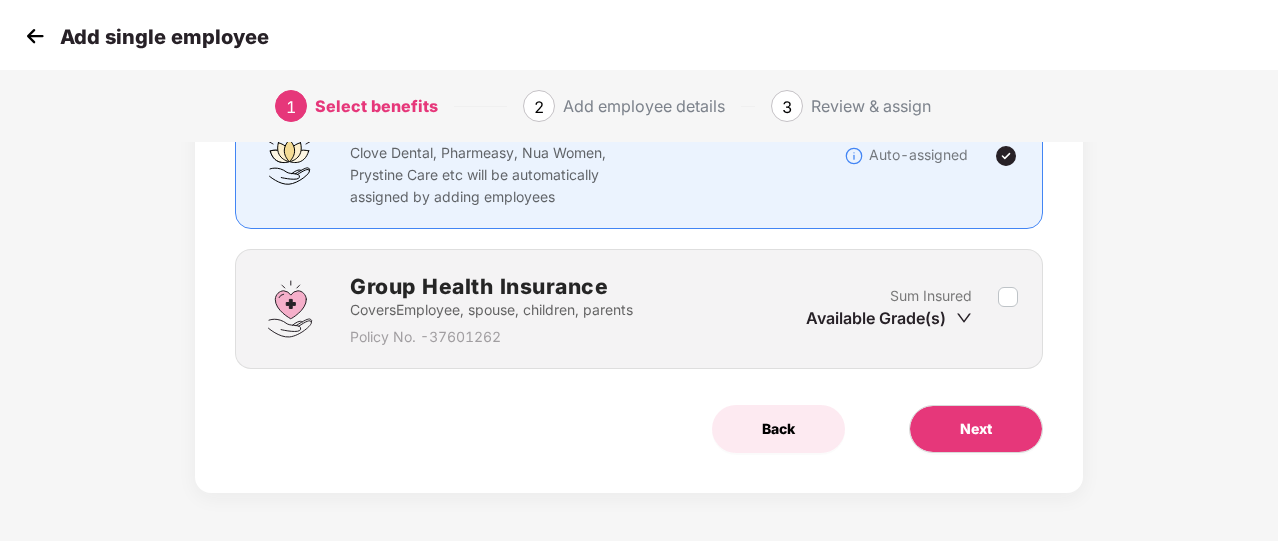 click on "Back" at bounding box center (778, 429) 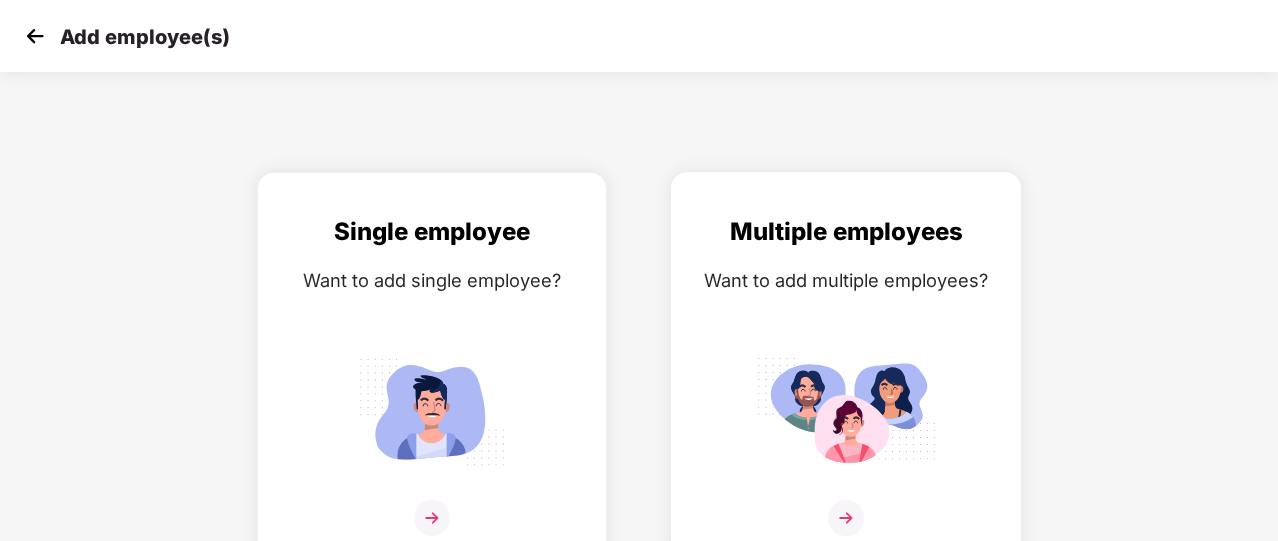 scroll, scrollTop: 24, scrollLeft: 0, axis: vertical 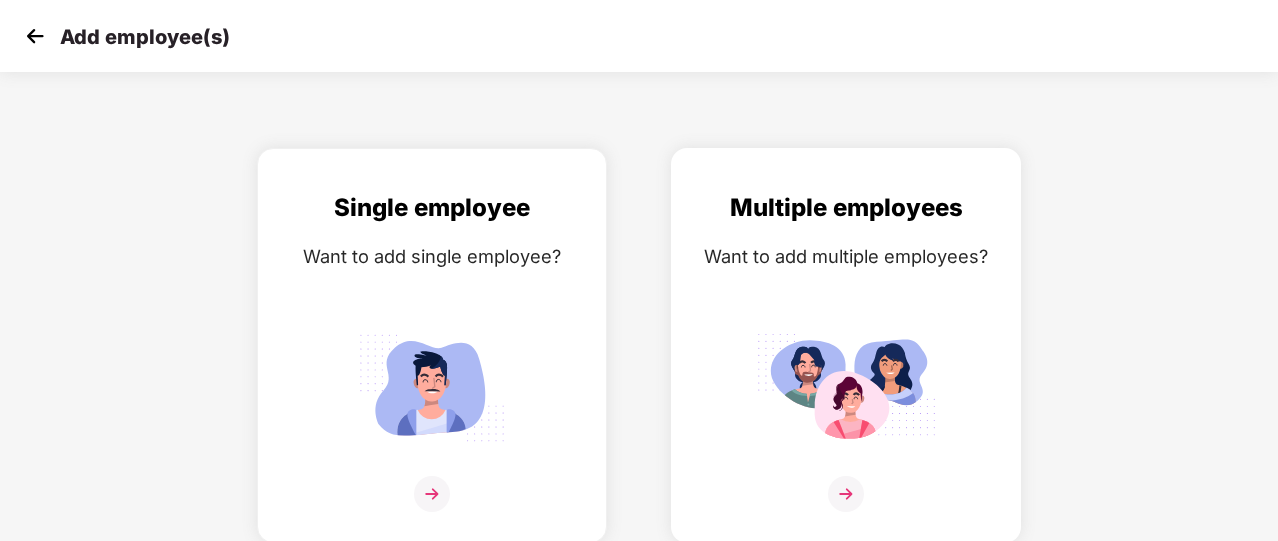 click on "Multiple employees Want to add multiple employees?" at bounding box center [846, 363] 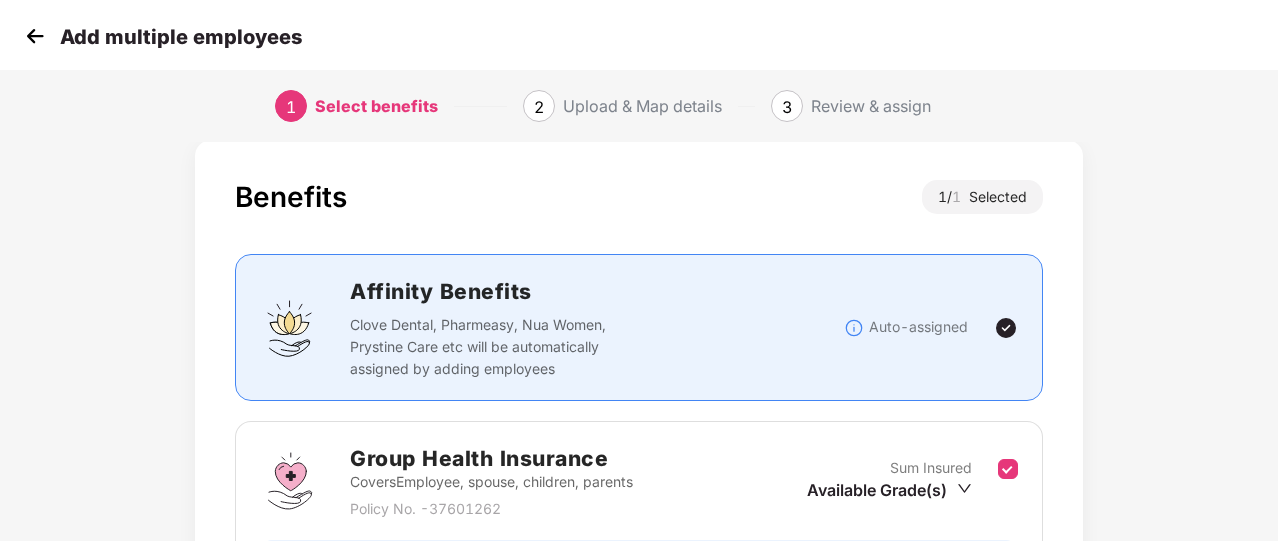 scroll, scrollTop: 263, scrollLeft: 0, axis: vertical 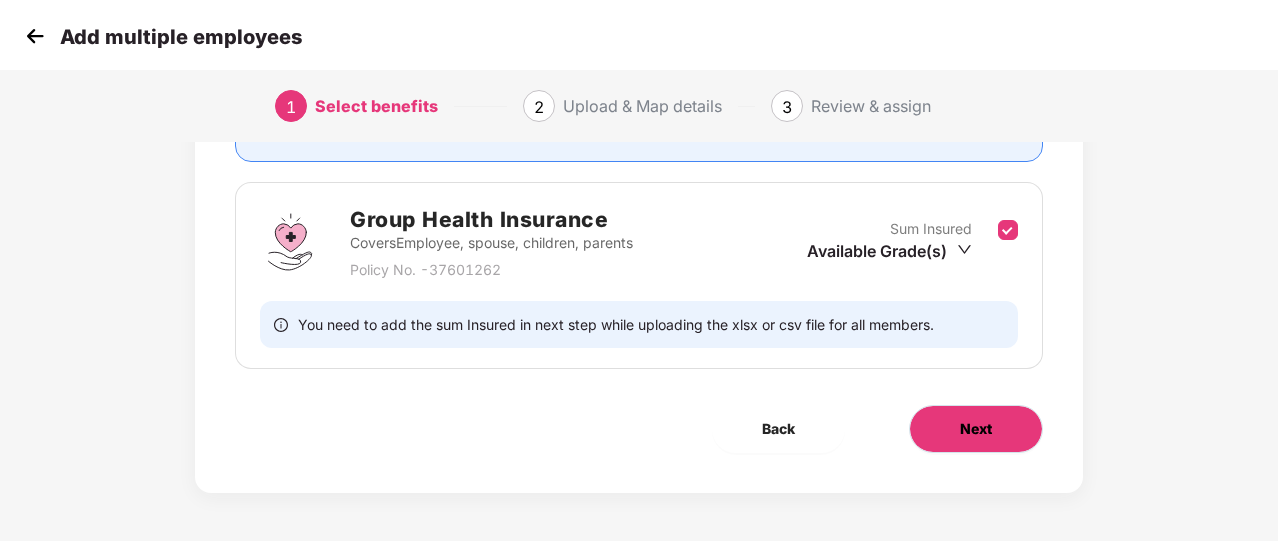 click on "Next" at bounding box center (976, 429) 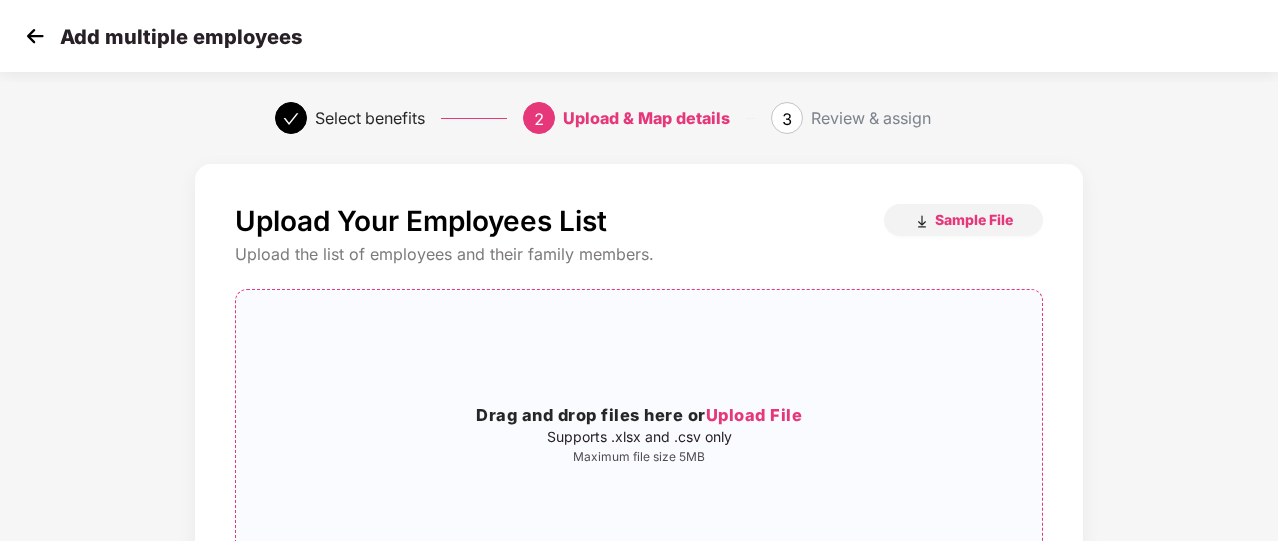 scroll, scrollTop: 262, scrollLeft: 0, axis: vertical 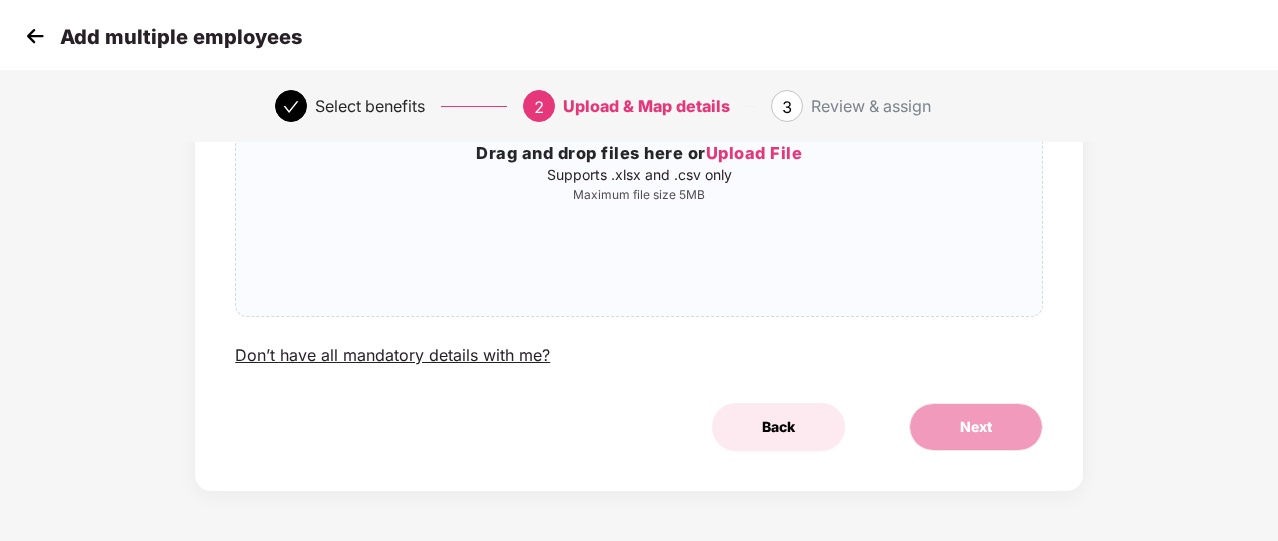 click on "Back" at bounding box center (778, 427) 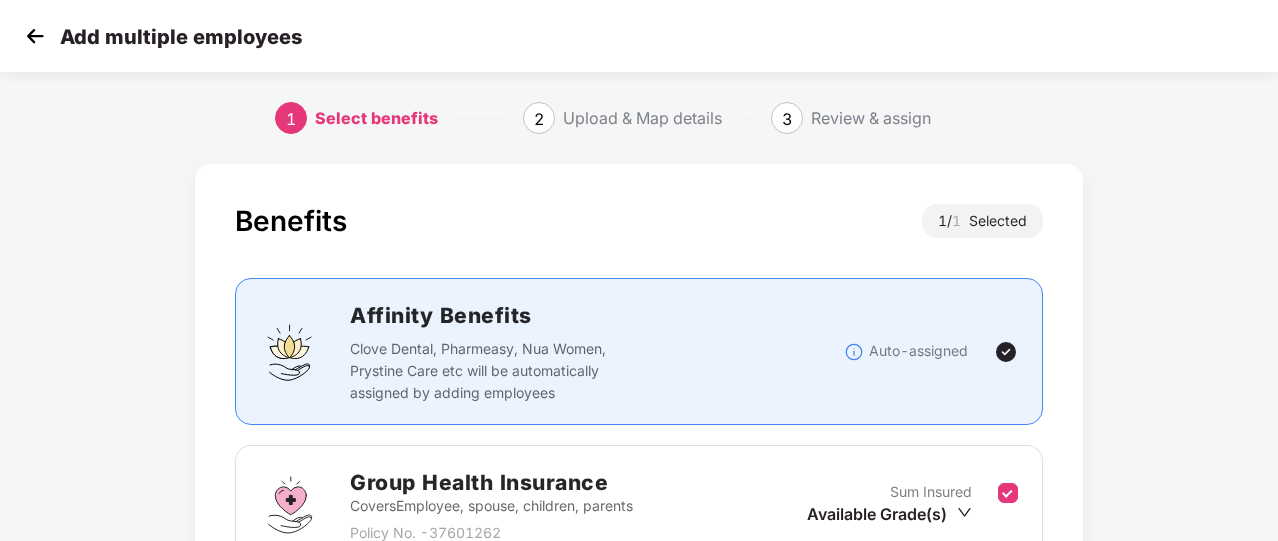 click at bounding box center (35, 36) 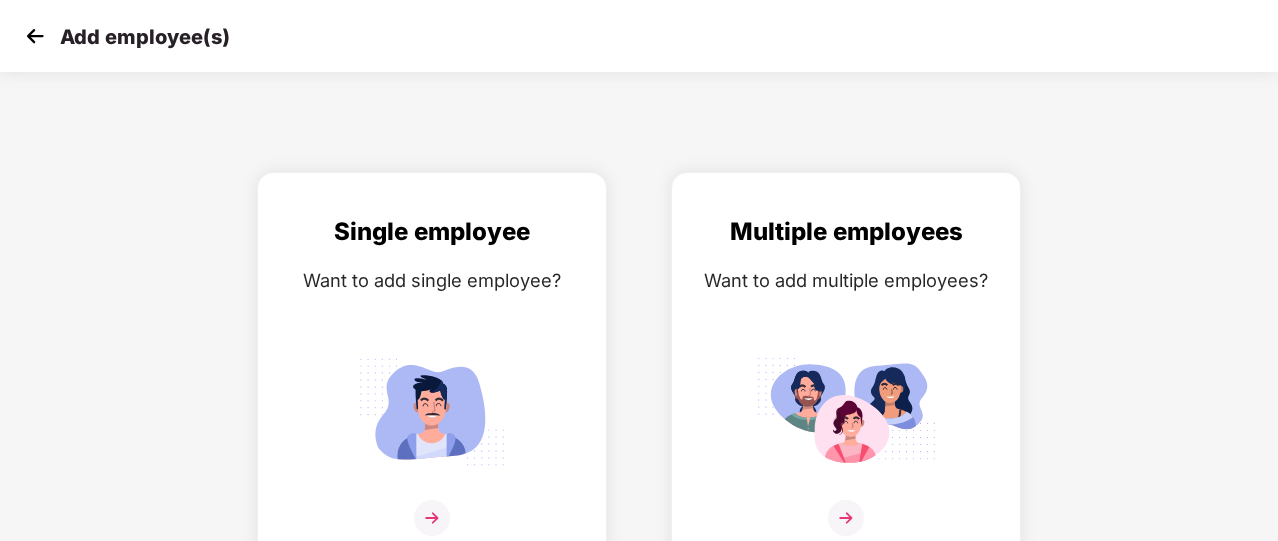 click at bounding box center [35, 36] 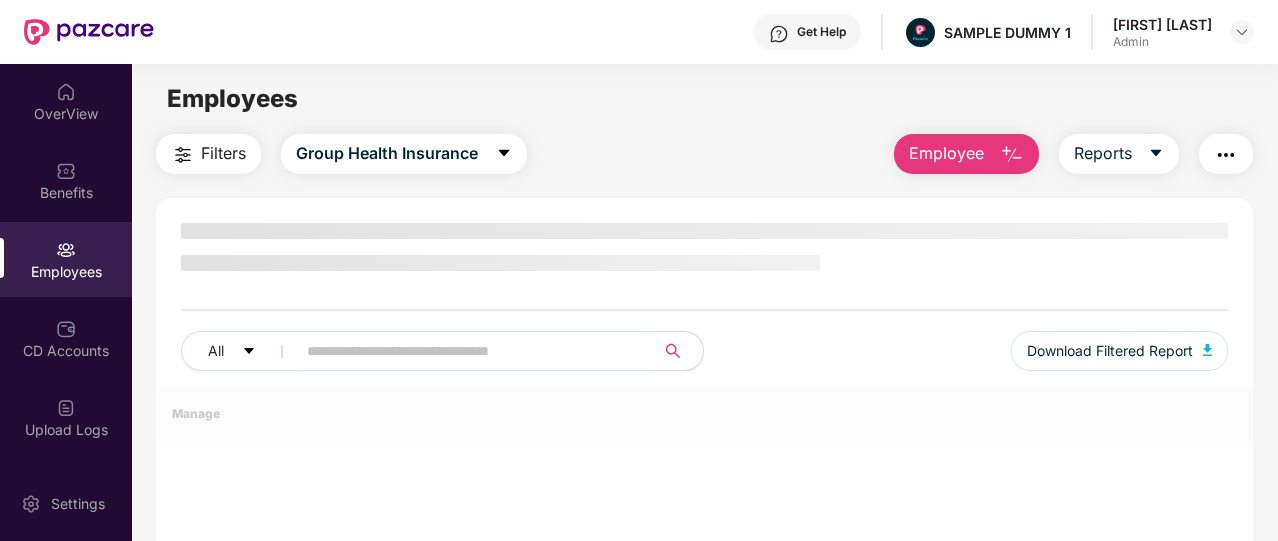 click on "Employee" at bounding box center [966, 154] 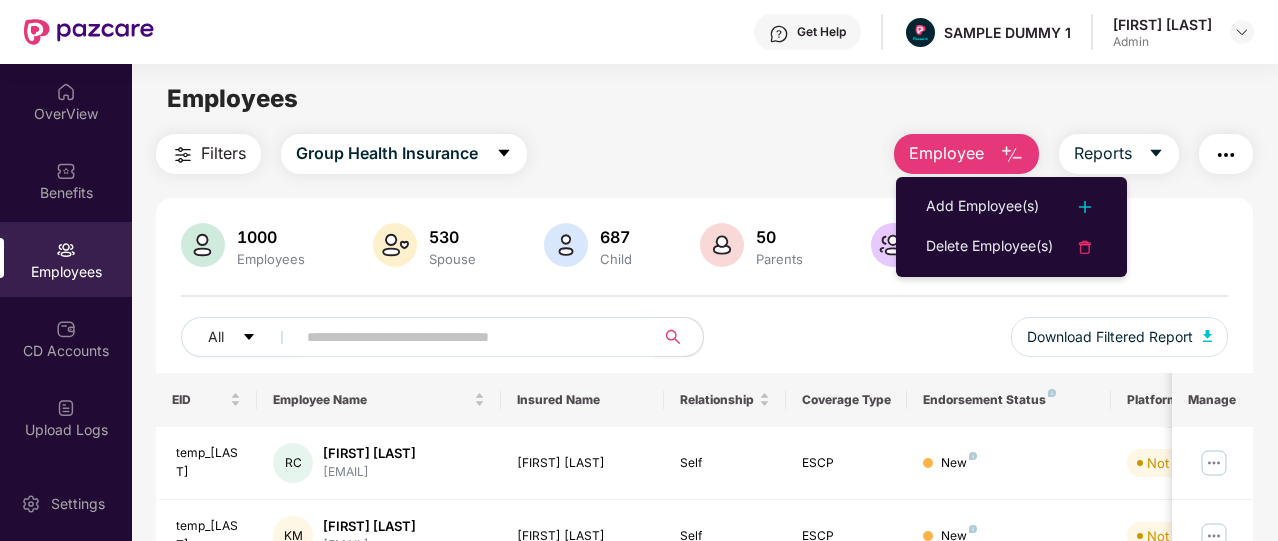 click on "Employee" at bounding box center [946, 153] 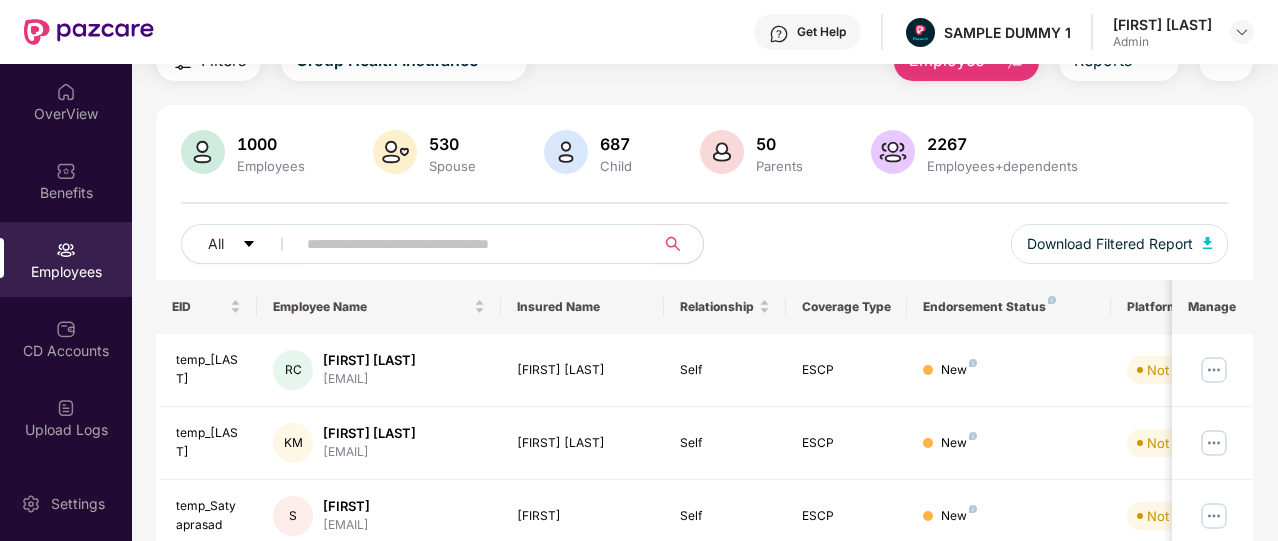 scroll, scrollTop: 94, scrollLeft: 0, axis: vertical 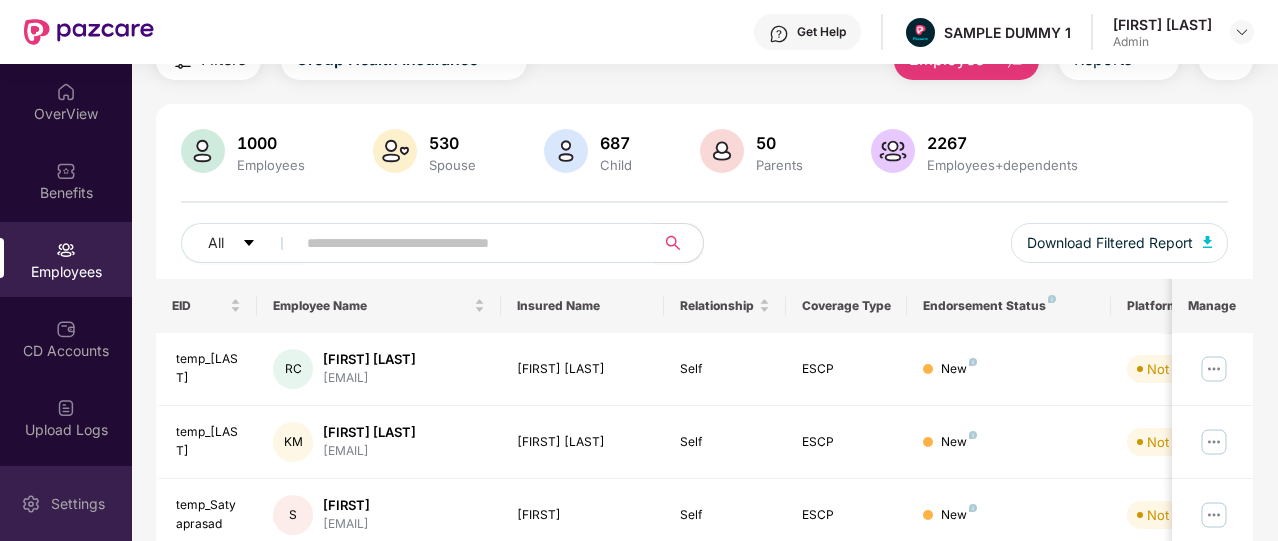 click on "Settings" at bounding box center (66, 503) 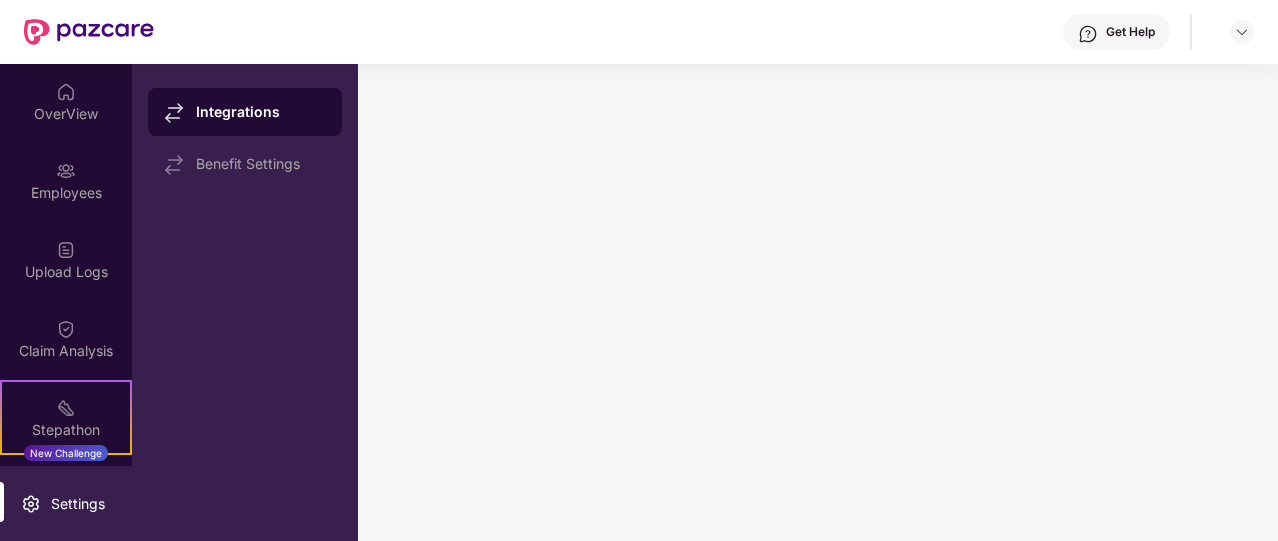 scroll, scrollTop: 0, scrollLeft: 0, axis: both 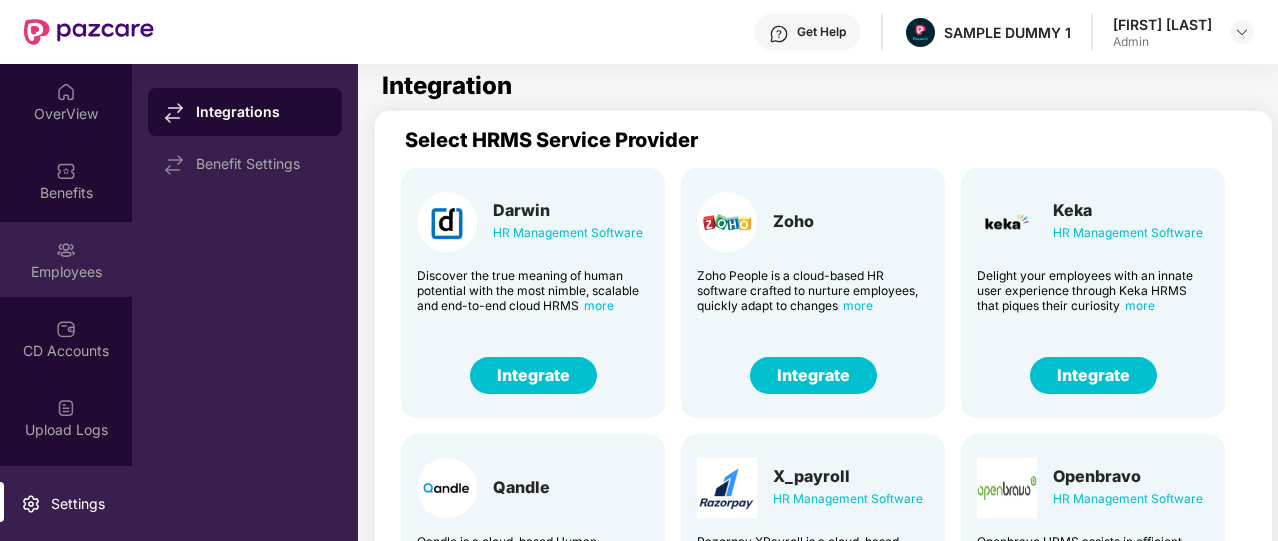 click on "Employees" at bounding box center [66, 259] 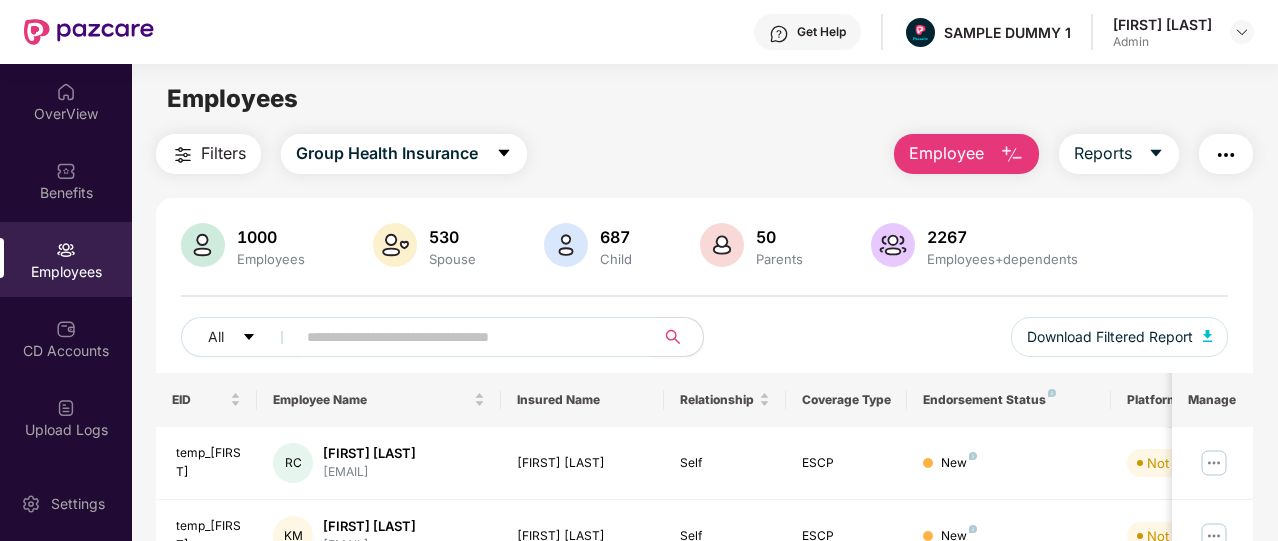 click at bounding box center [1226, 154] 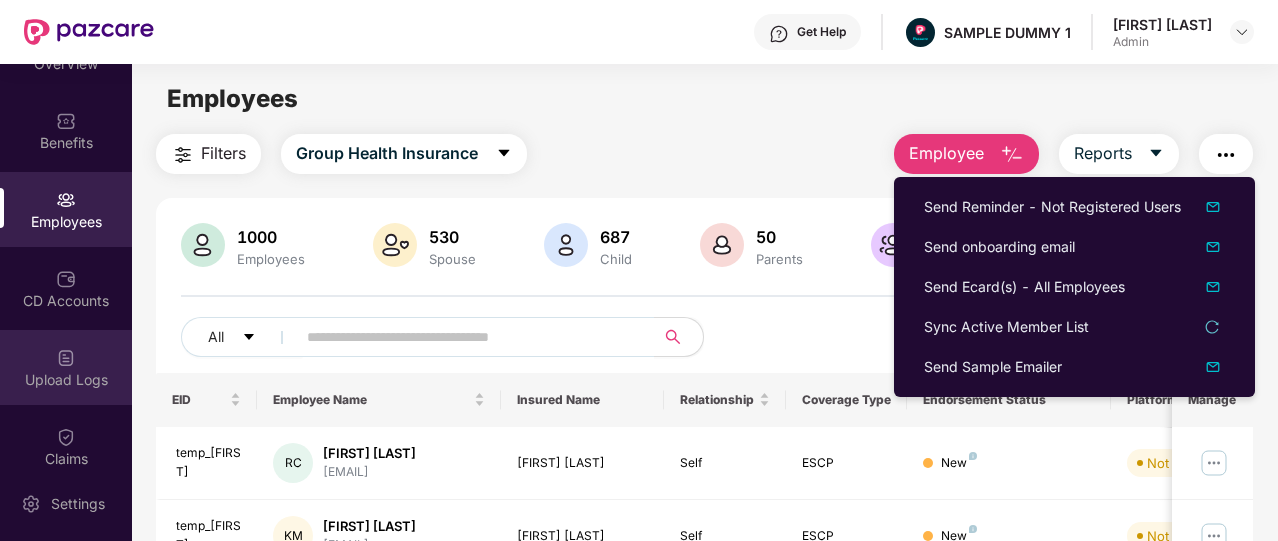 scroll, scrollTop: 148, scrollLeft: 0, axis: vertical 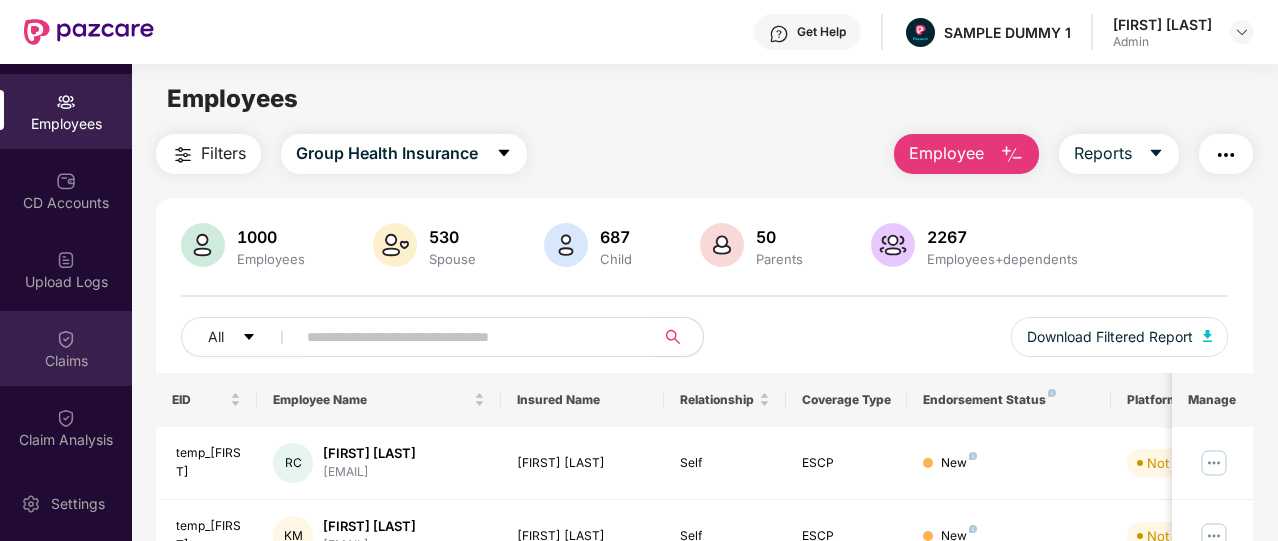 click at bounding box center (66, 339) 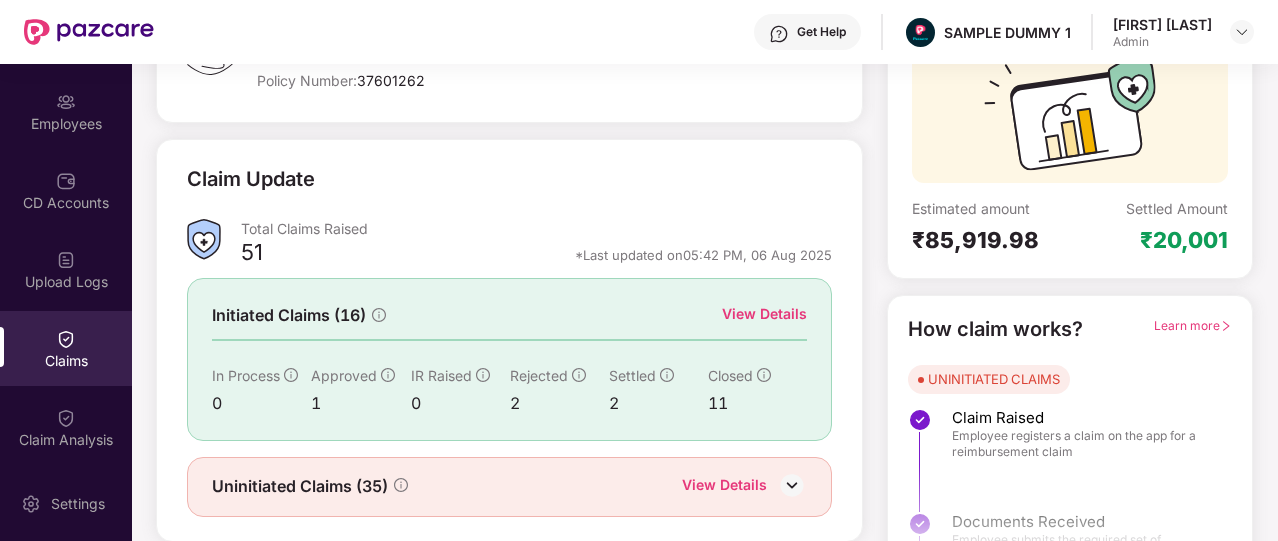 scroll, scrollTop: 190, scrollLeft: 0, axis: vertical 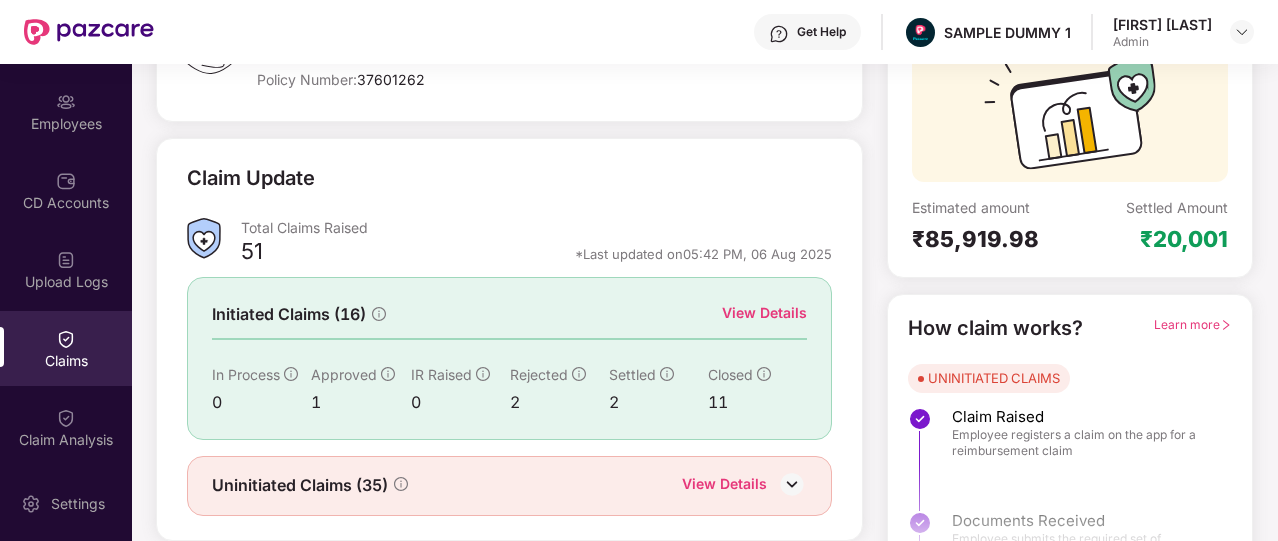 click on "View Details" at bounding box center (764, 313) 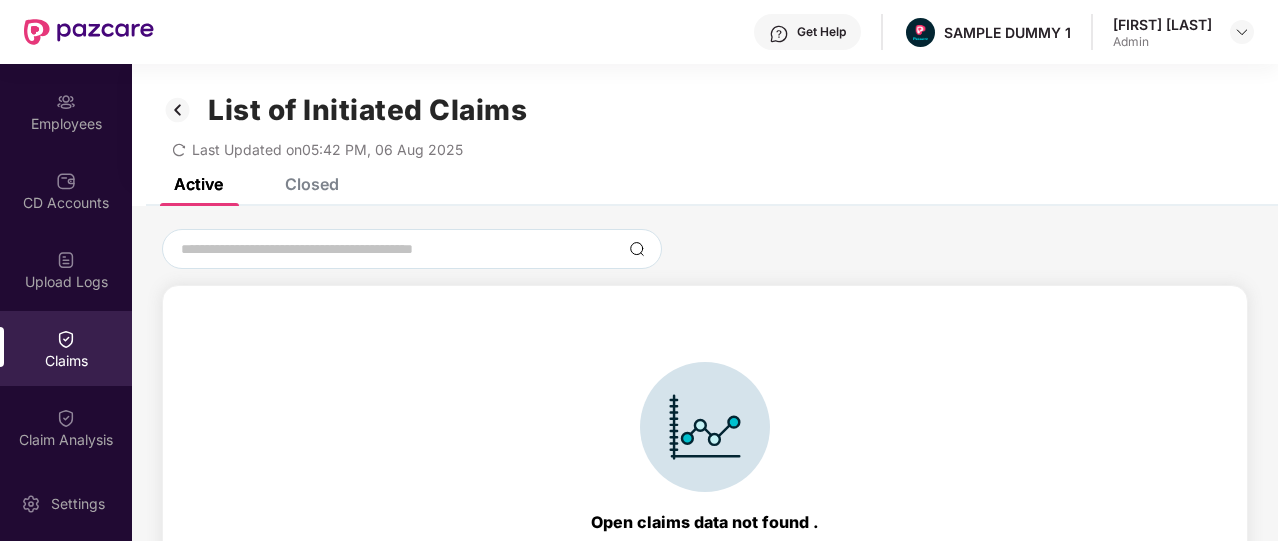 scroll, scrollTop: 86, scrollLeft: 0, axis: vertical 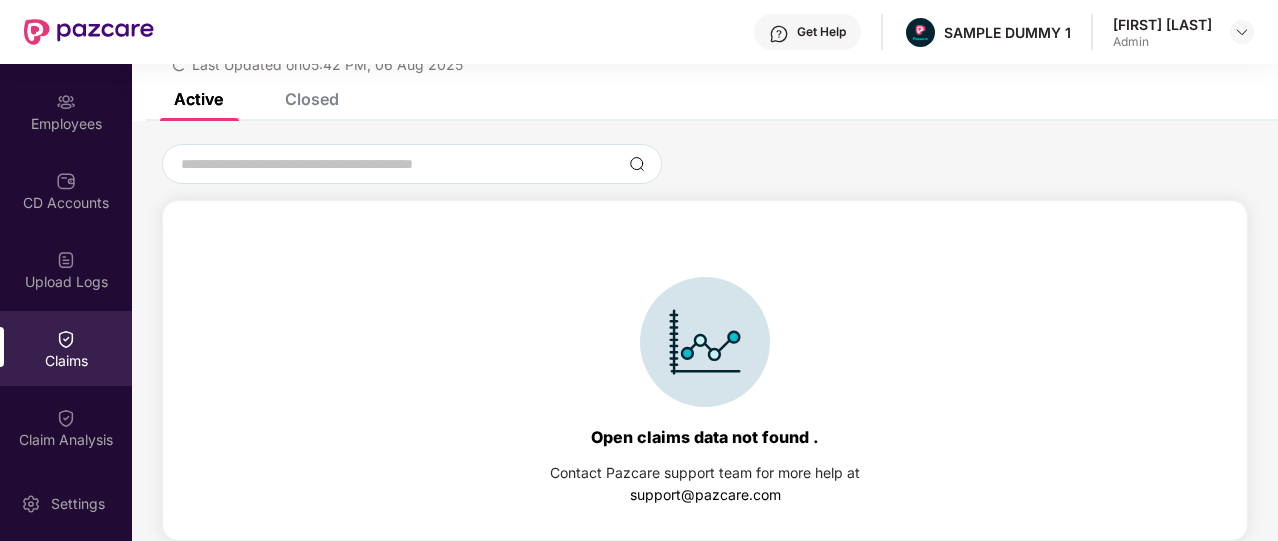 click on "Closed" at bounding box center (312, 99) 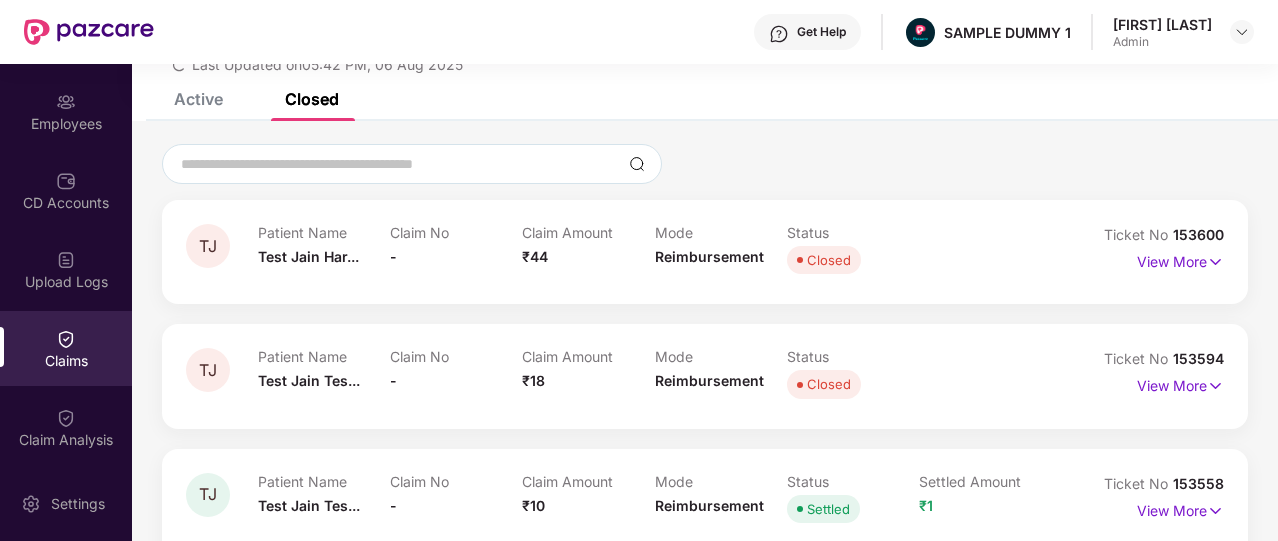 click on "TJ Patient Name Test Jain Har...   Claim No - Claim Amount ₹44 Mode Reimbursement Status Closed Ticket No 153600 View More" at bounding box center (705, 252) 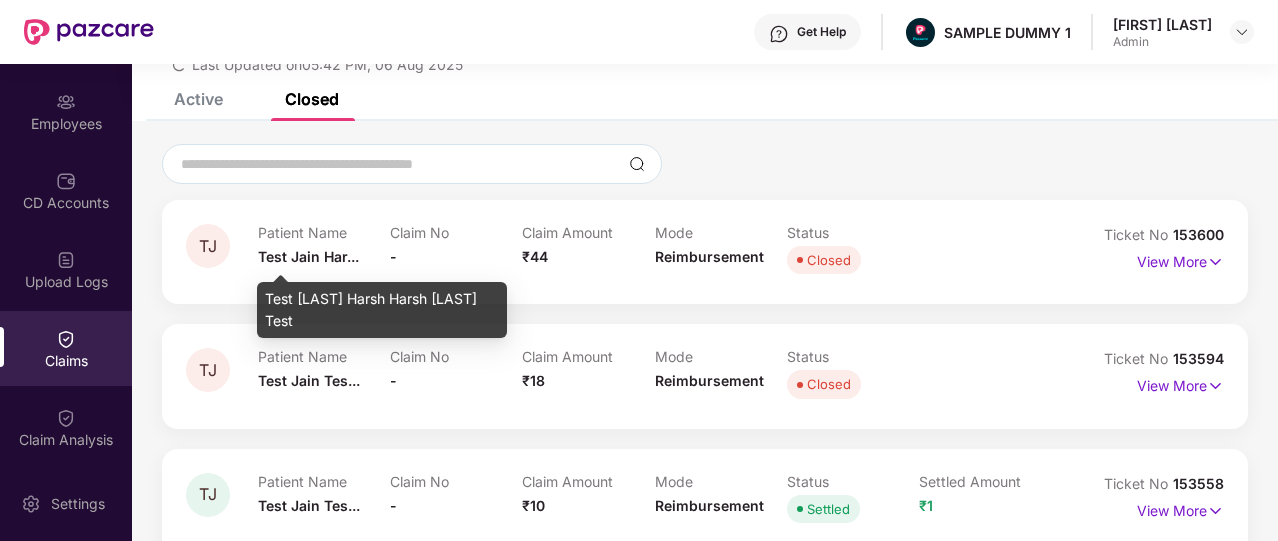 click on "Test Jain Har..." at bounding box center (308, 256) 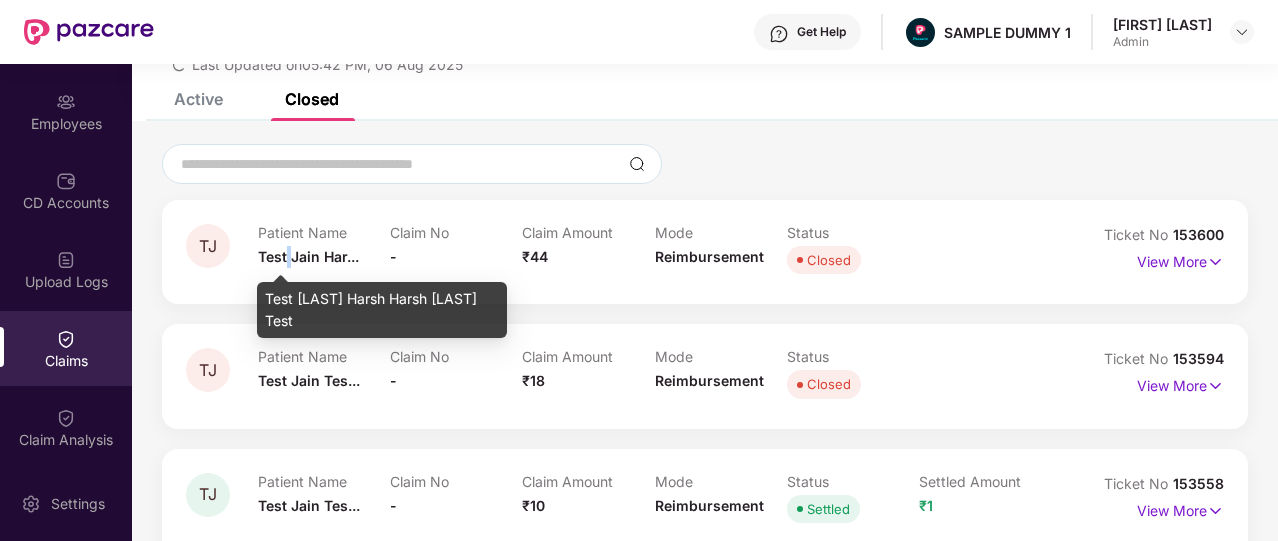click on "Test Jain Har..." at bounding box center (308, 256) 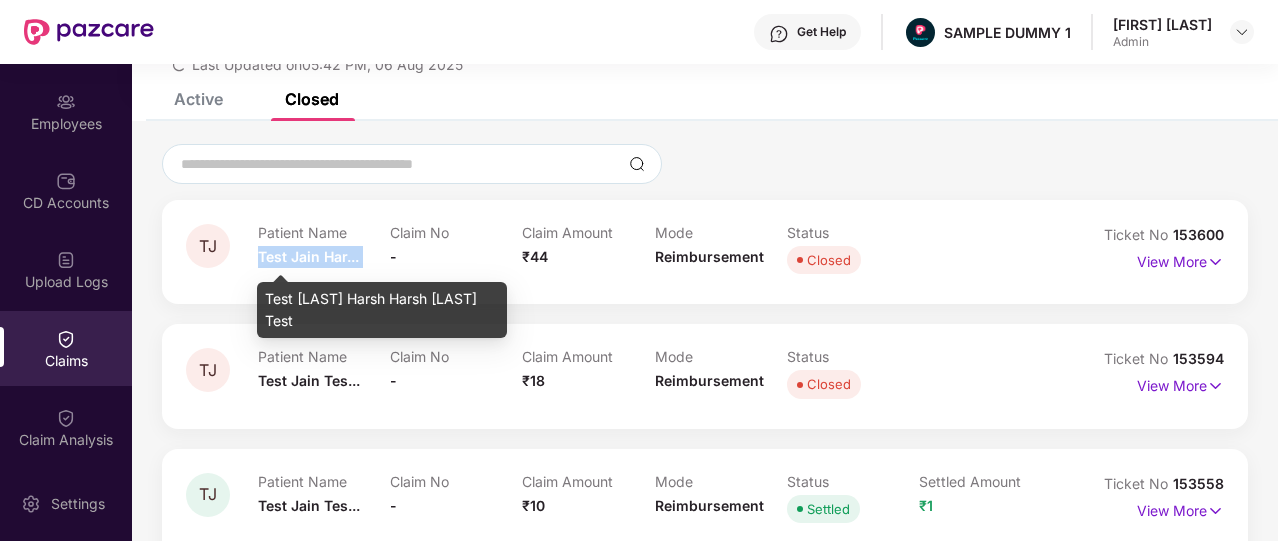 click on "Test Jain Har..." at bounding box center [308, 256] 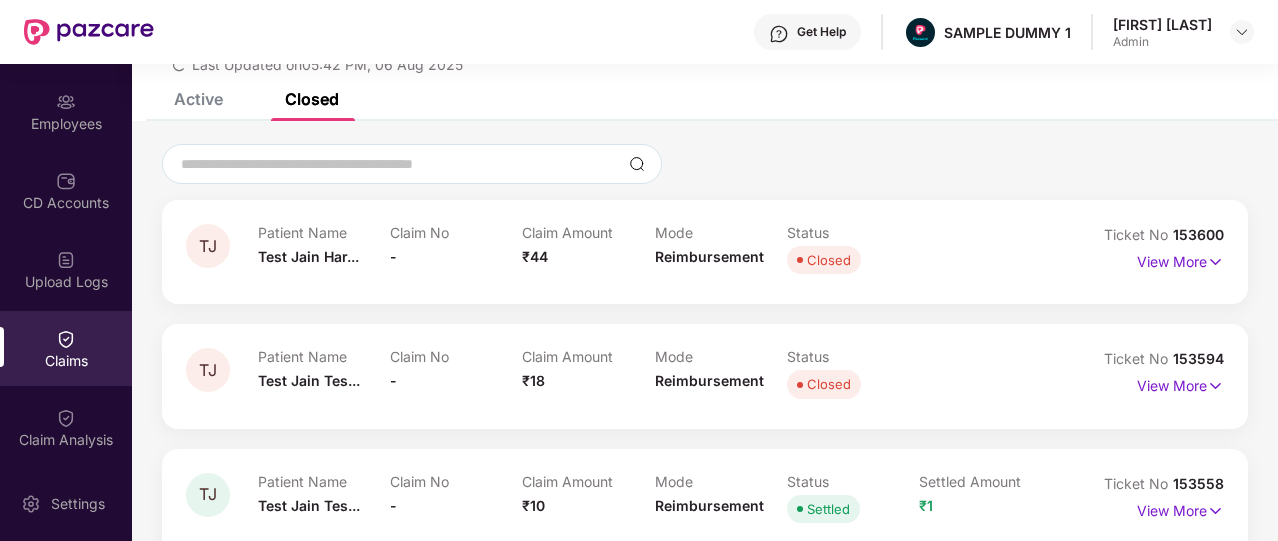 click on "Claim Amount ₹44" at bounding box center (588, 251) 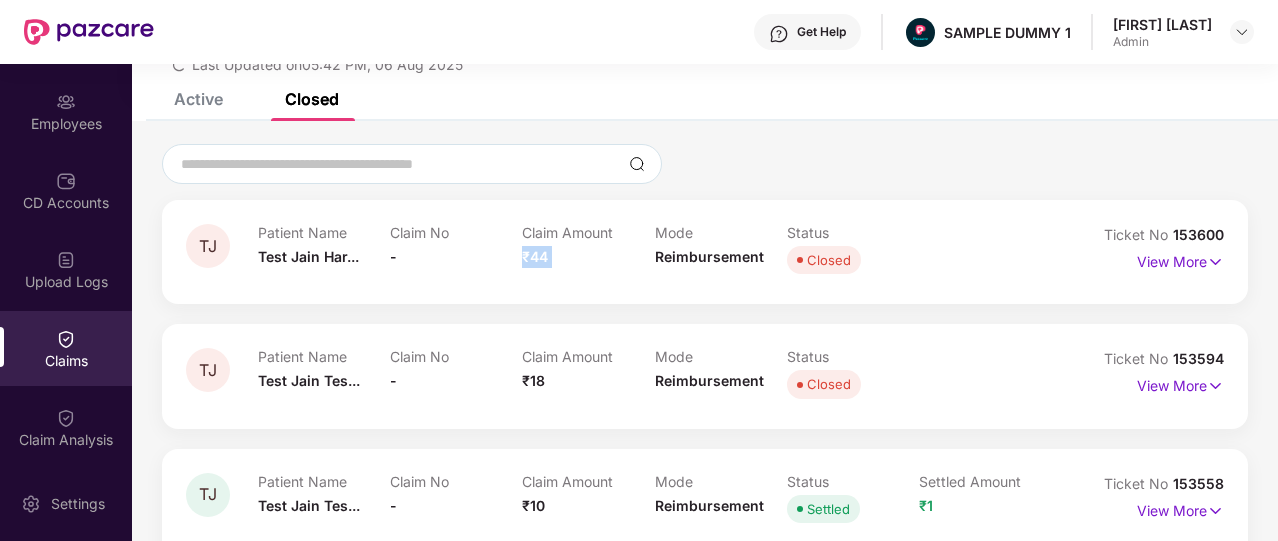 click on "Claim Amount ₹44" at bounding box center (588, 251) 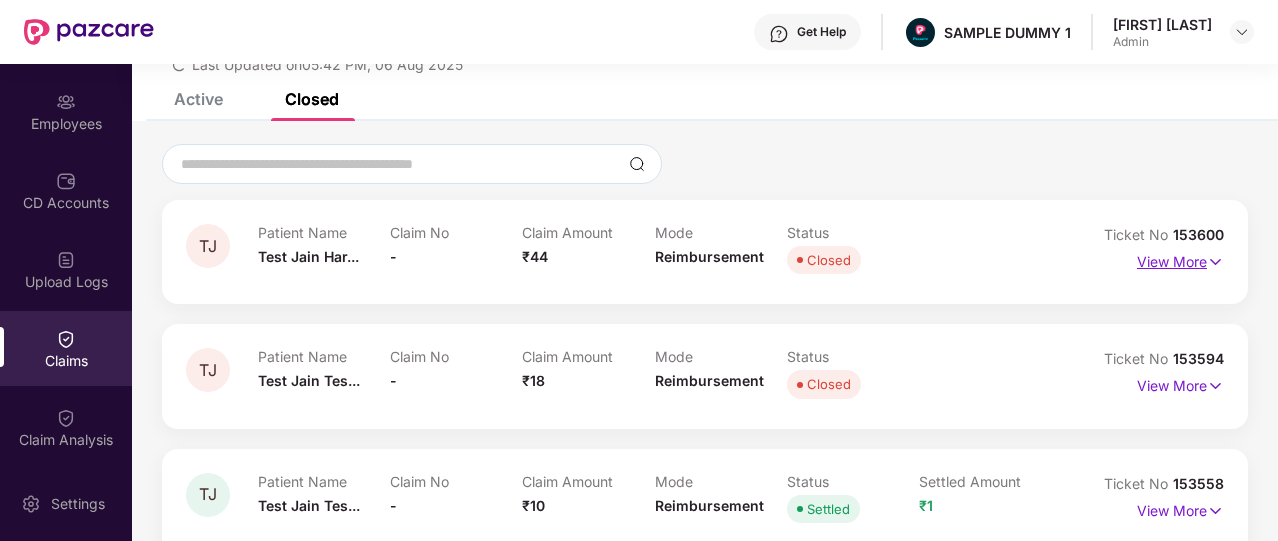 click on "View More" at bounding box center [1180, 259] 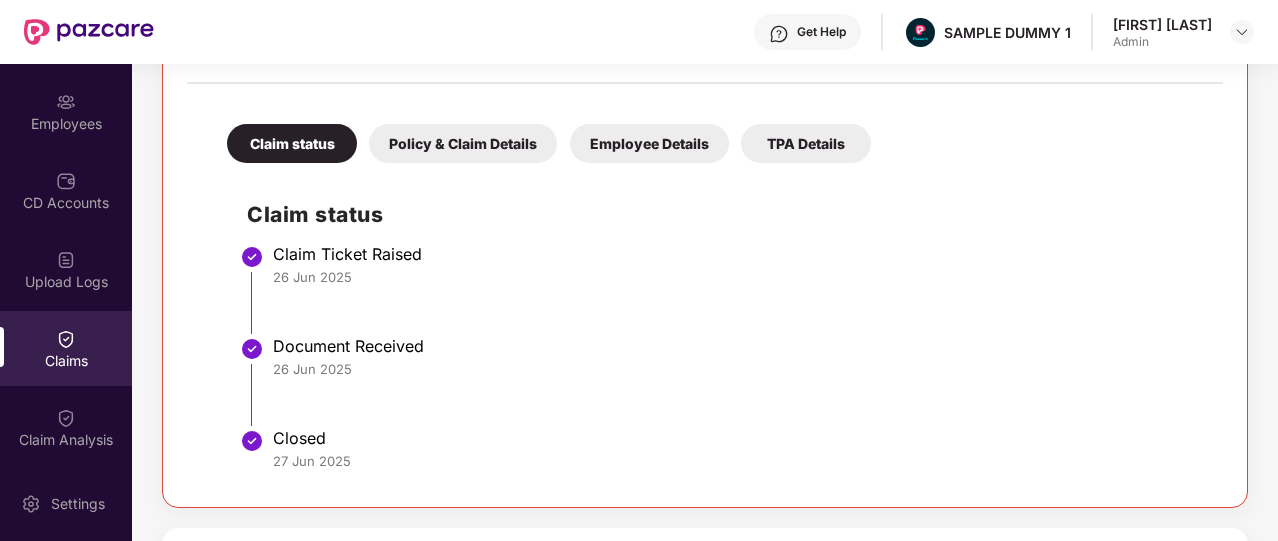 scroll, scrollTop: 398, scrollLeft: 0, axis: vertical 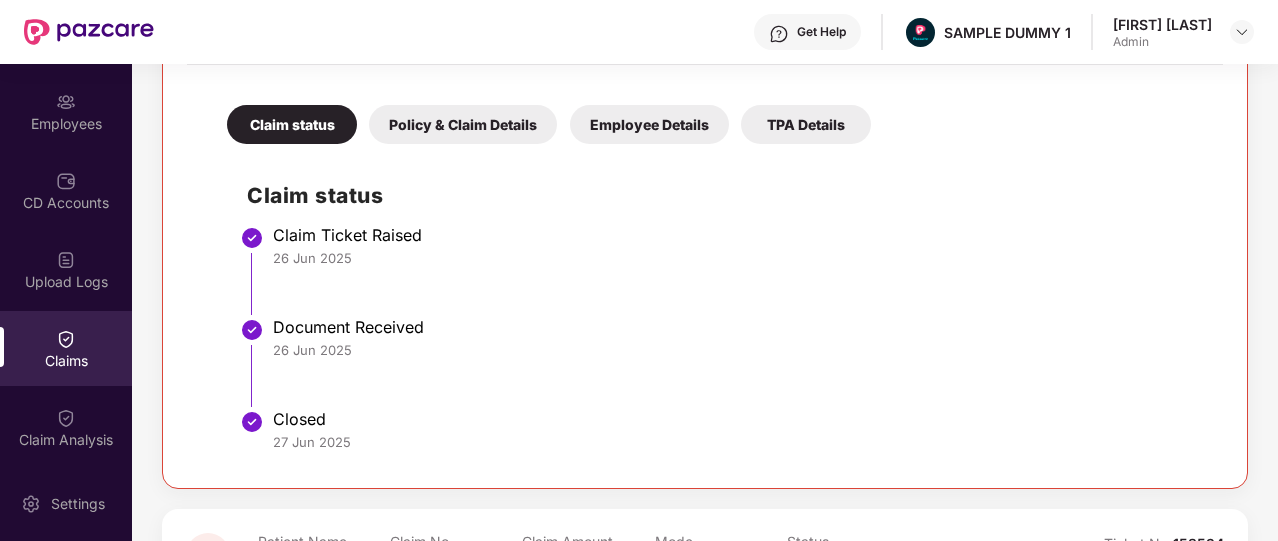 click on "Get Help" at bounding box center [807, 32] 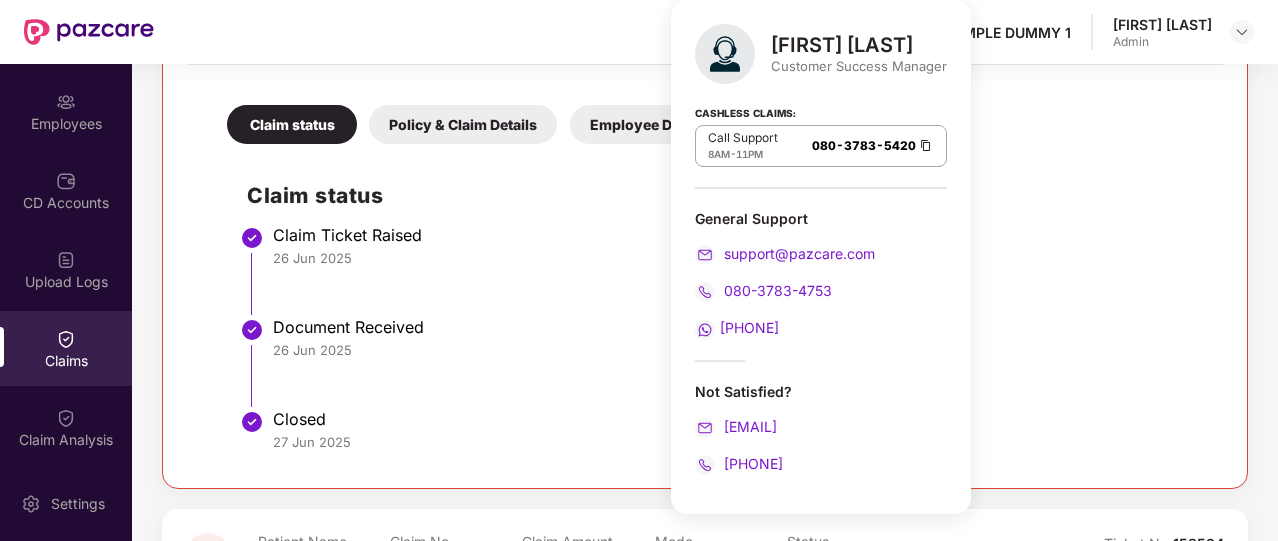 click on "Mihir Singh" at bounding box center (859, 45) 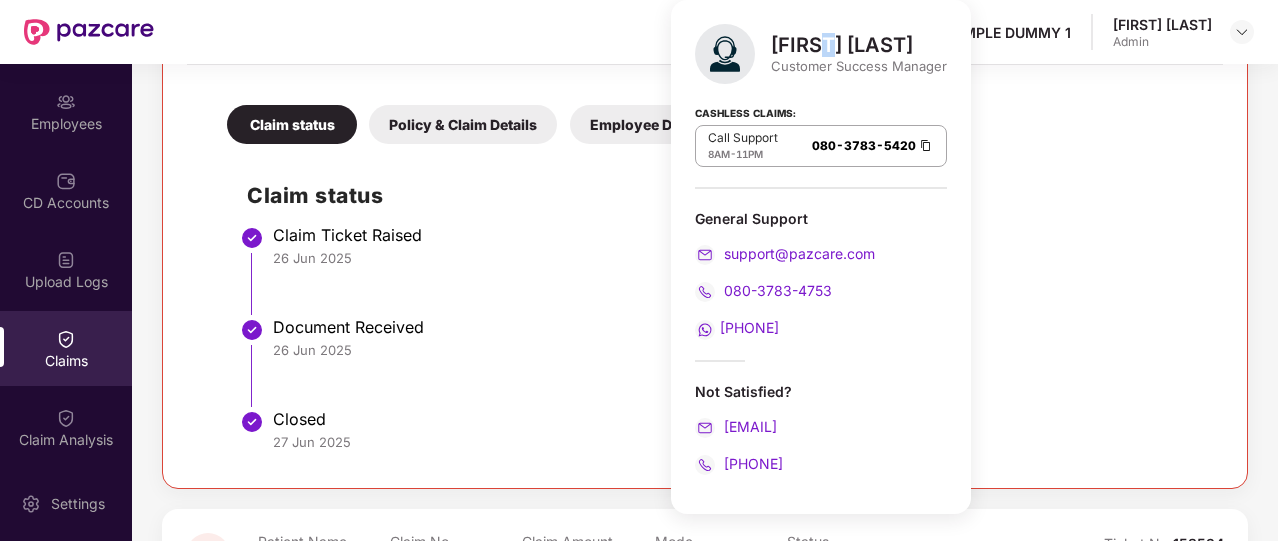 click on "Mihir Singh" at bounding box center [859, 45] 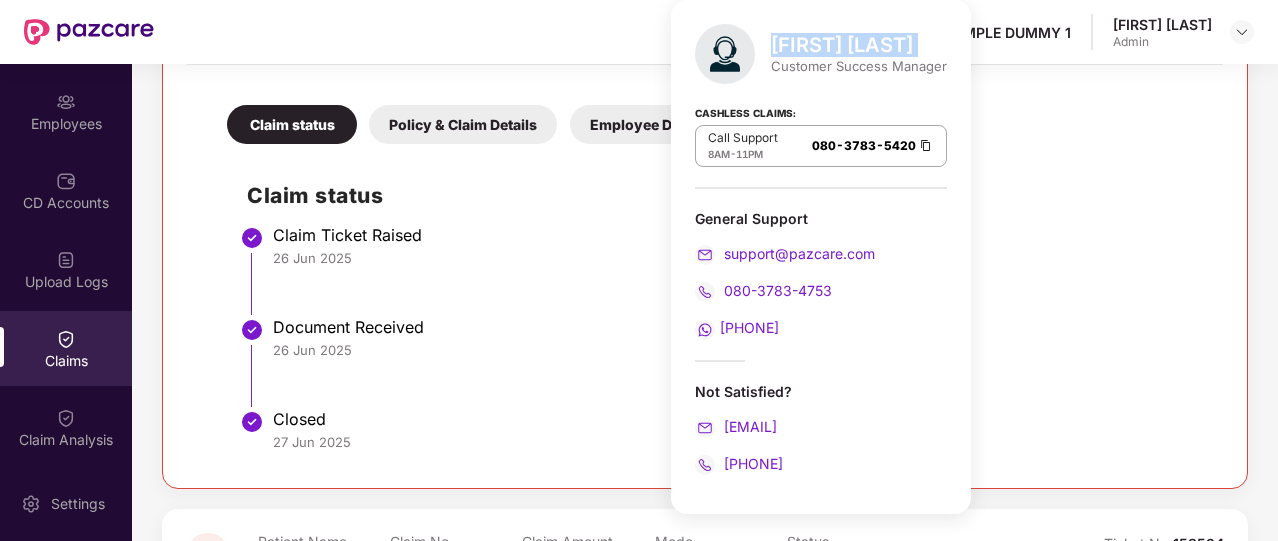 click on "Mihir Singh" at bounding box center (859, 45) 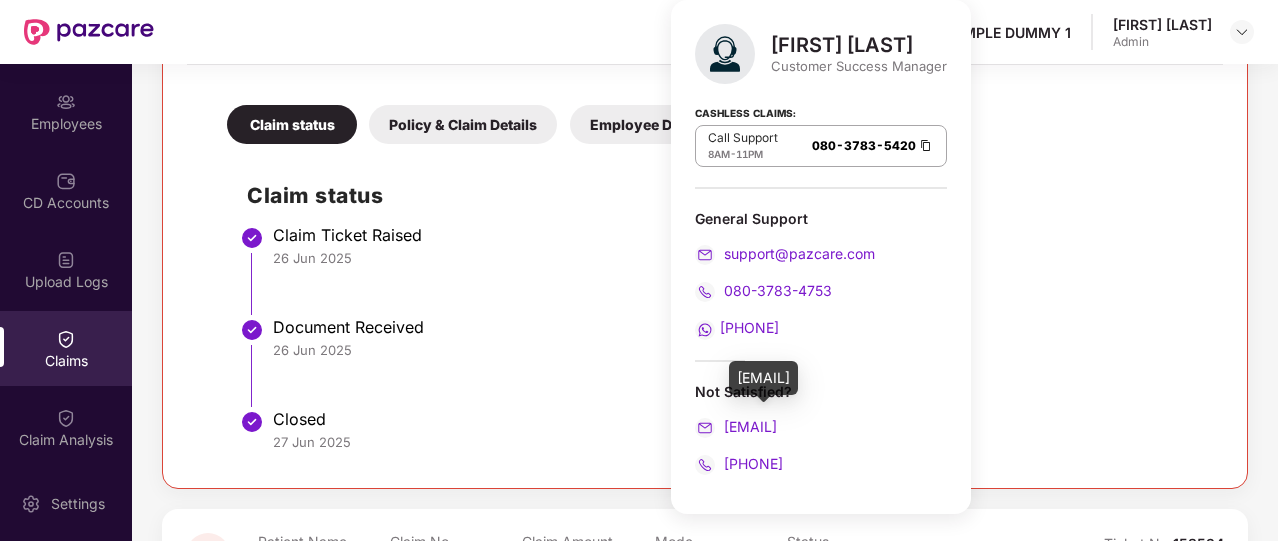 click on "mihir+onb@pazcare.com" at bounding box center [821, 427] 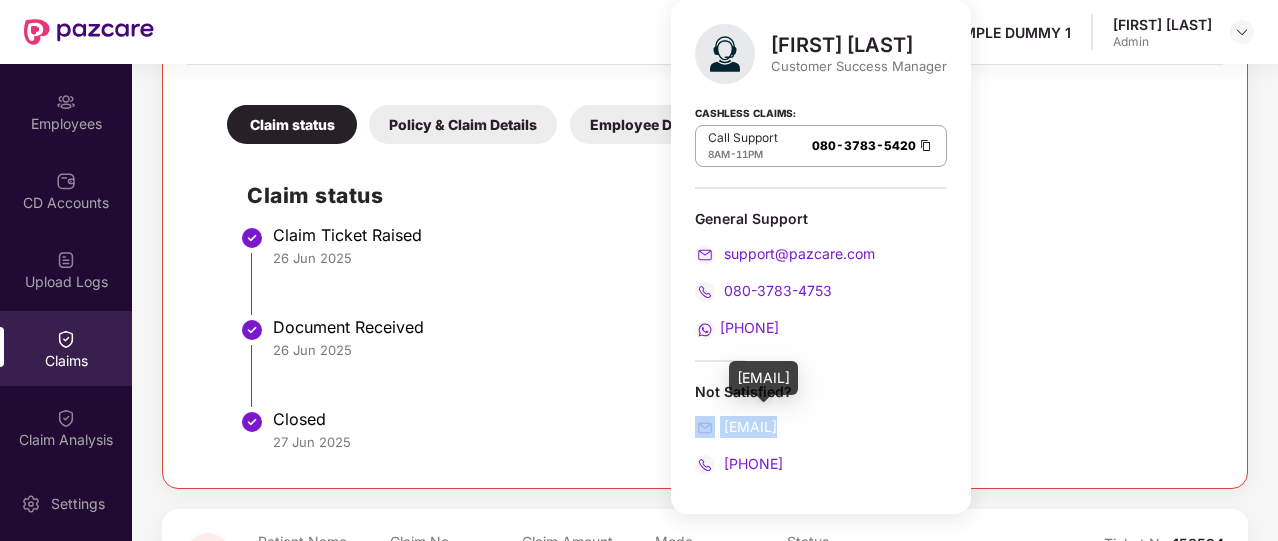 click on "mihir+onb@pazcare.com" at bounding box center (821, 427) 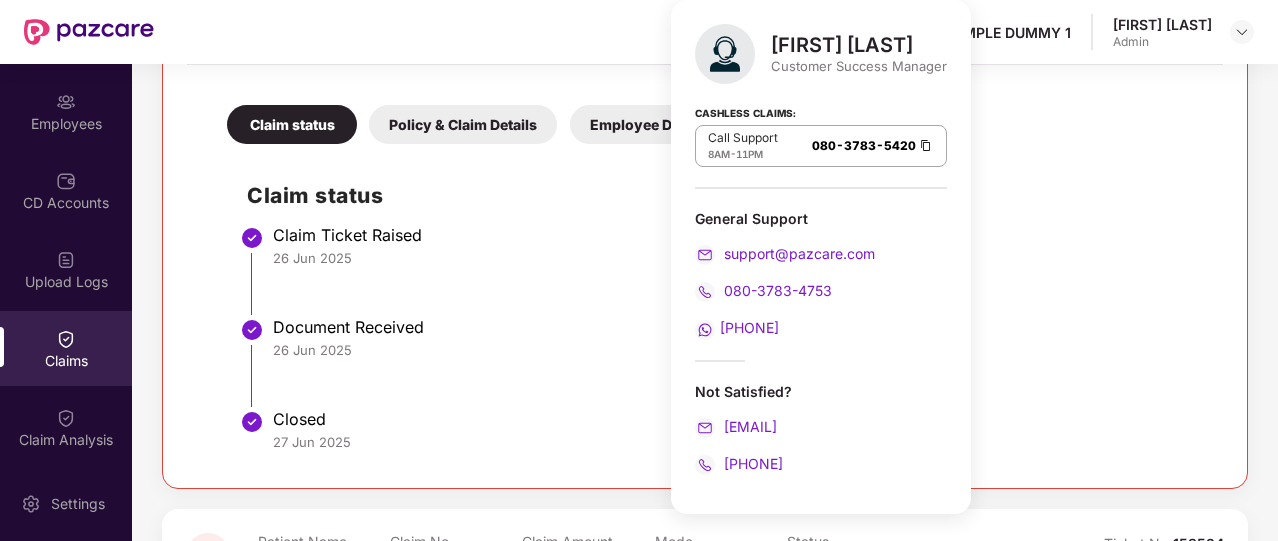 click on "+916666878580" at bounding box center [821, 464] 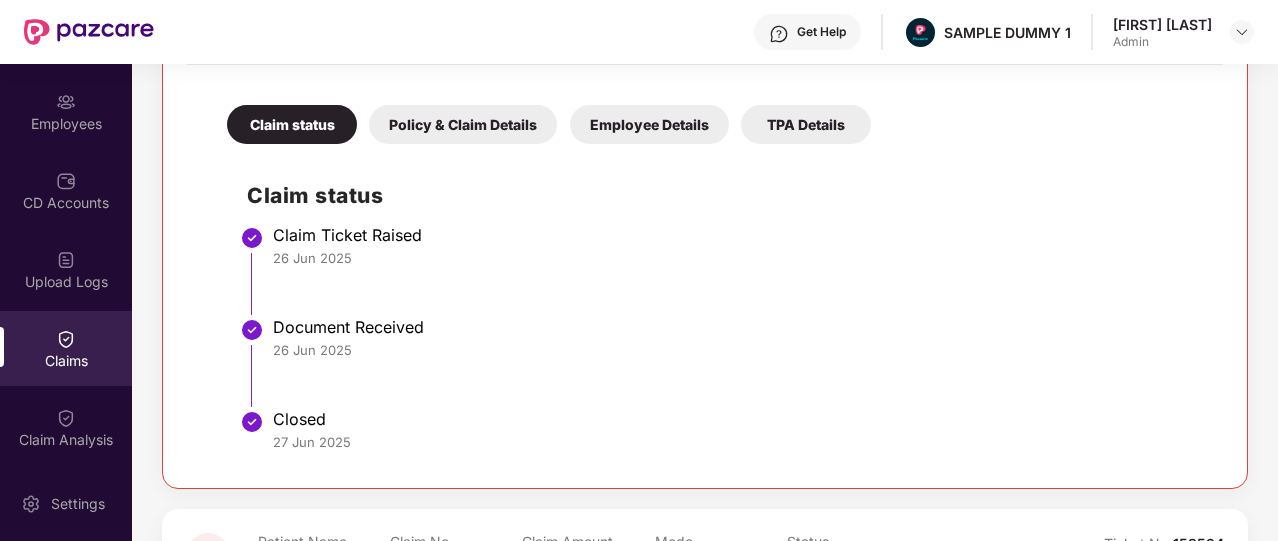 click on "Claim Ticket Raised 26 Jun 2025" at bounding box center (725, 278) 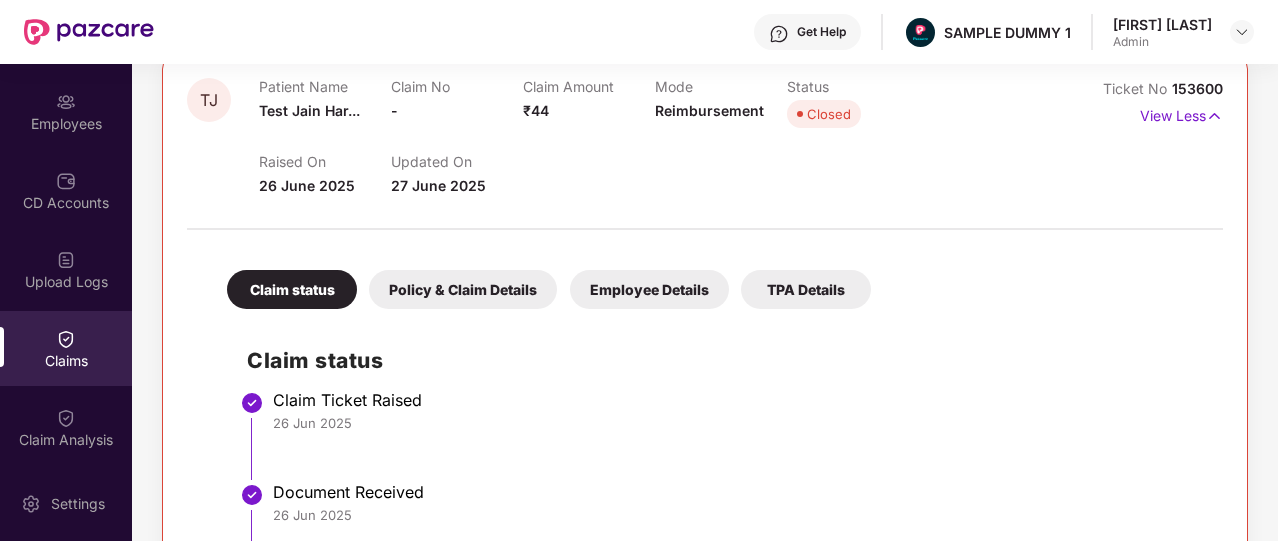 scroll, scrollTop: 228, scrollLeft: 0, axis: vertical 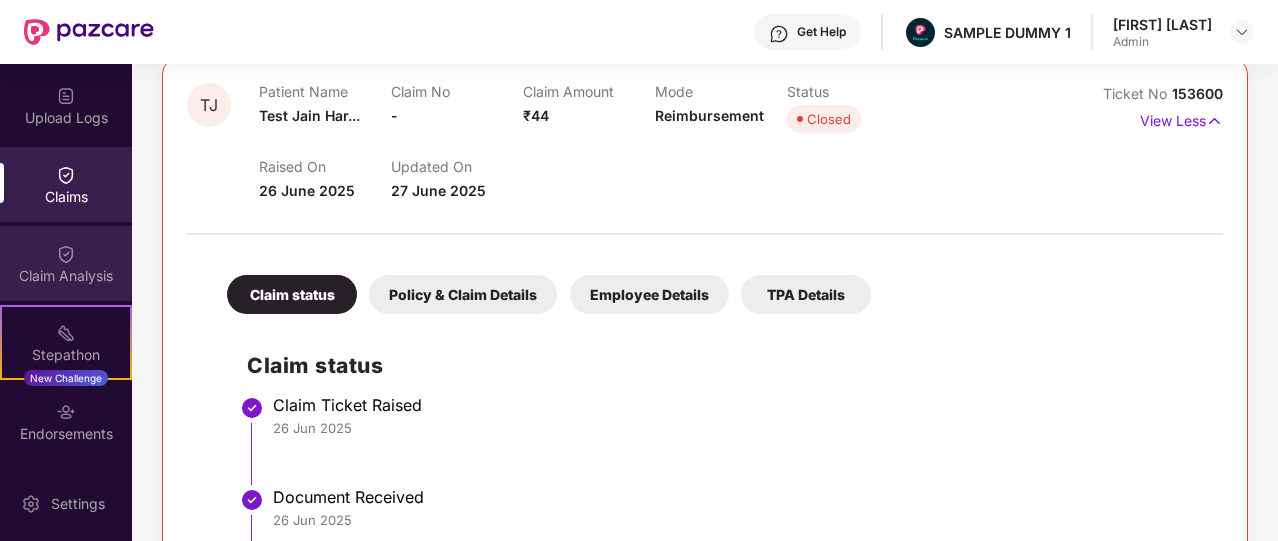 click on "Claim Analysis" at bounding box center (66, 276) 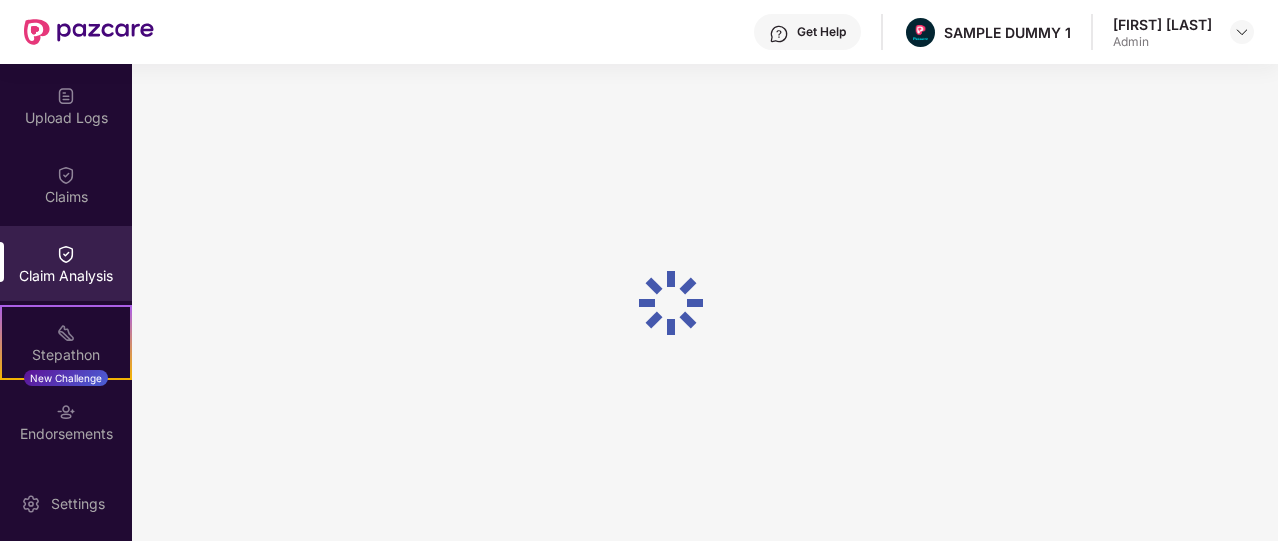 scroll, scrollTop: 0, scrollLeft: 0, axis: both 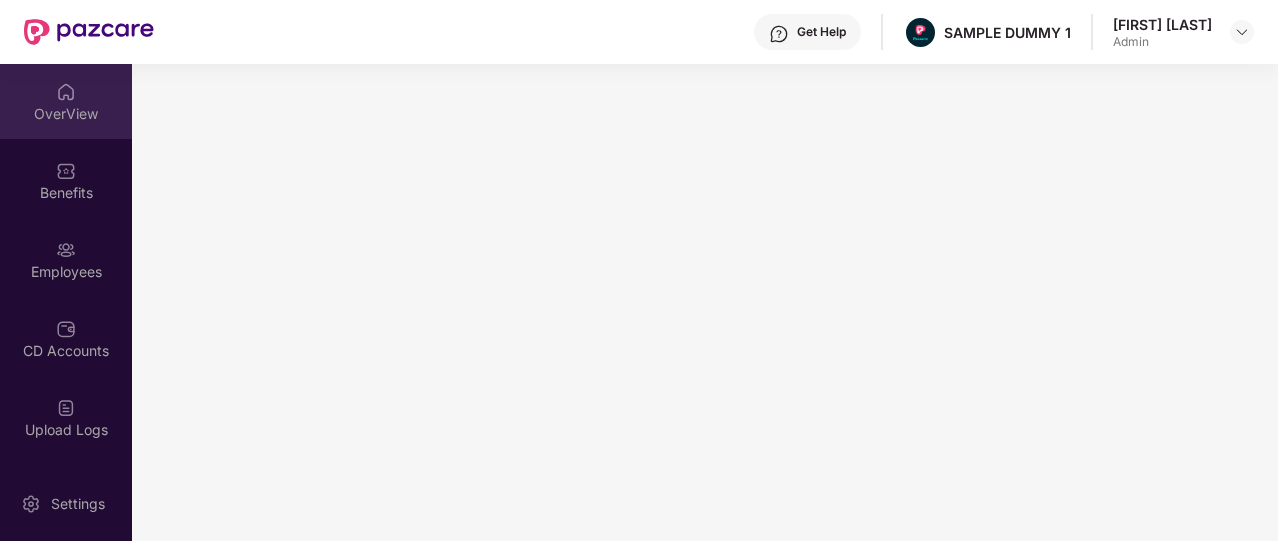 click on "OverView" at bounding box center [66, 101] 